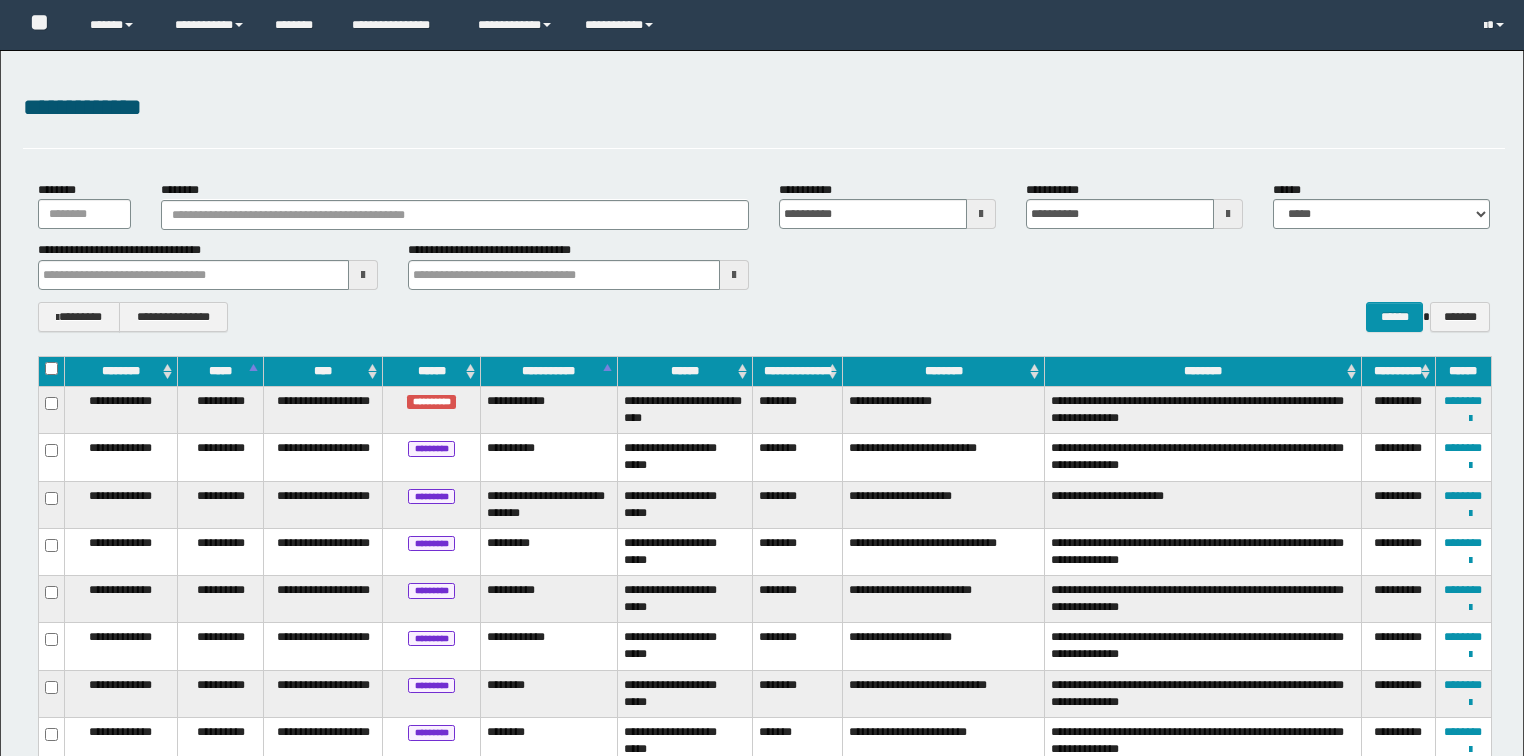 scroll, scrollTop: 0, scrollLeft: 0, axis: both 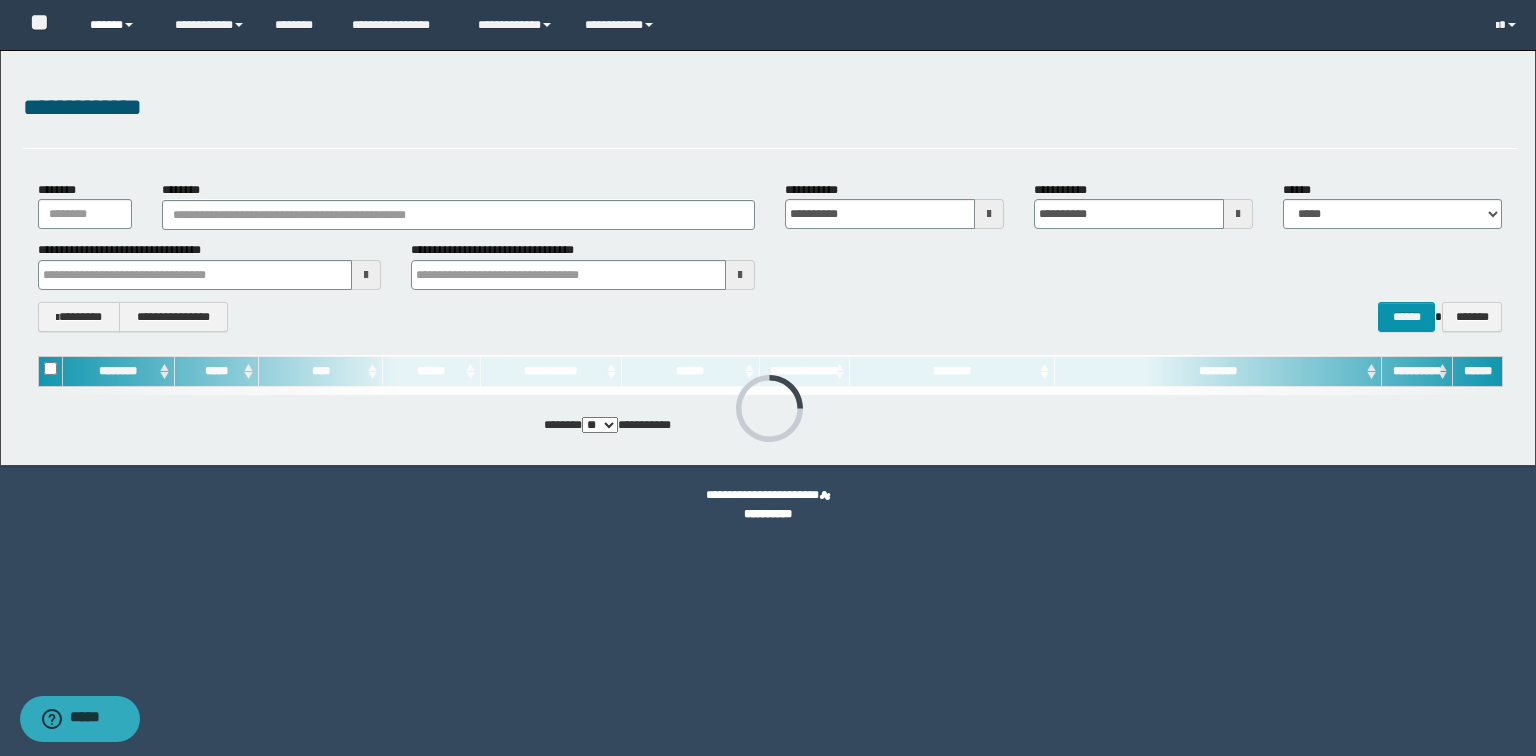 click on "******" at bounding box center (117, 25) 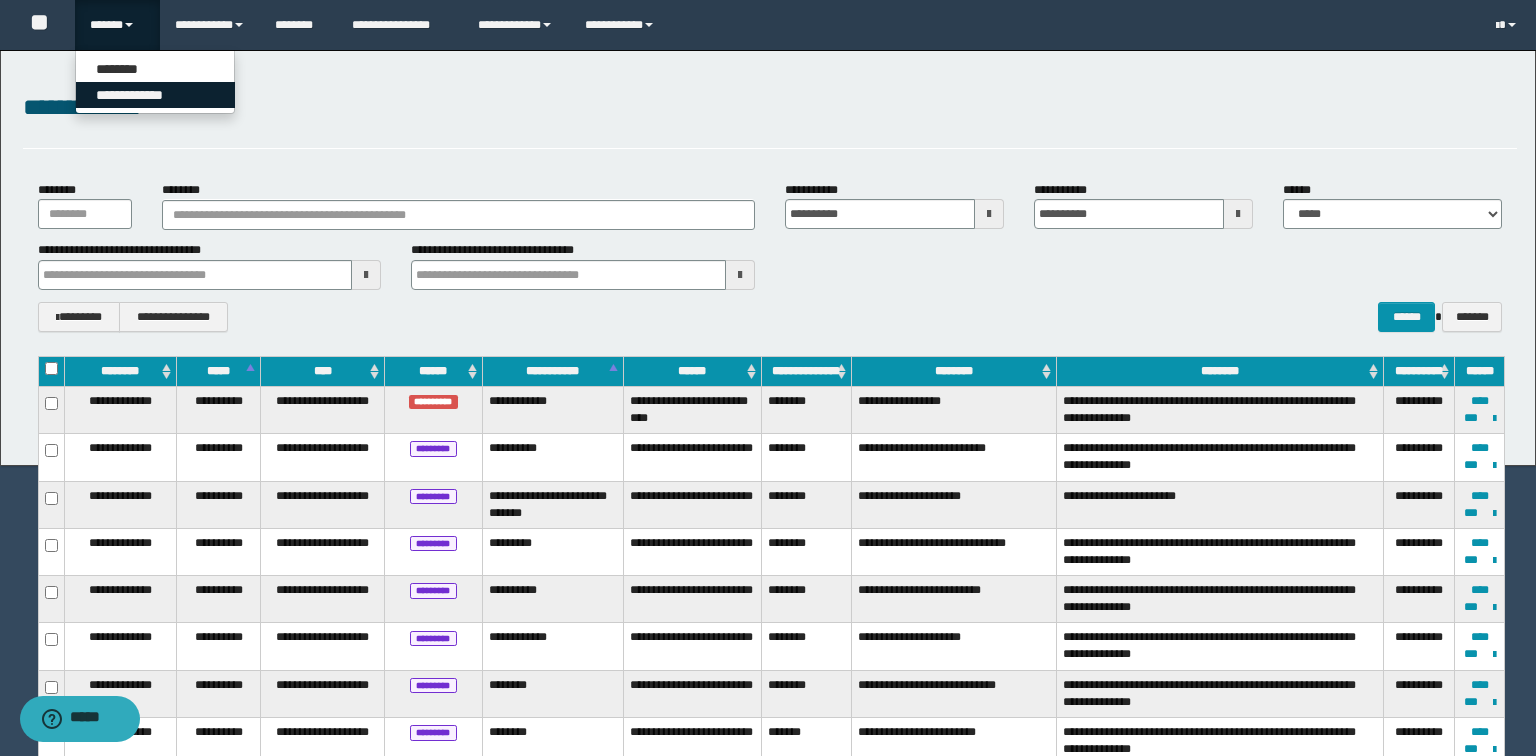 click on "**********" at bounding box center (155, 95) 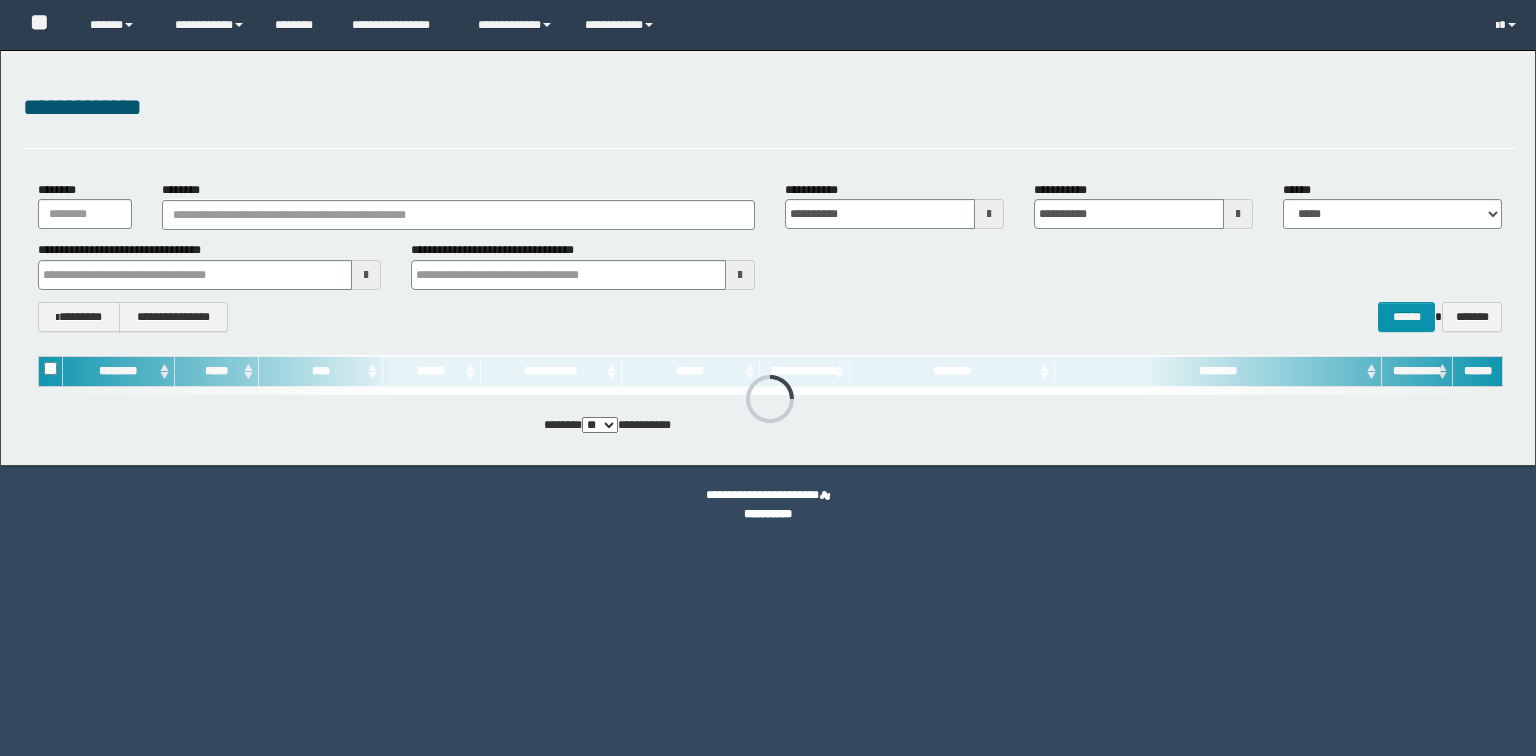 scroll, scrollTop: 0, scrollLeft: 0, axis: both 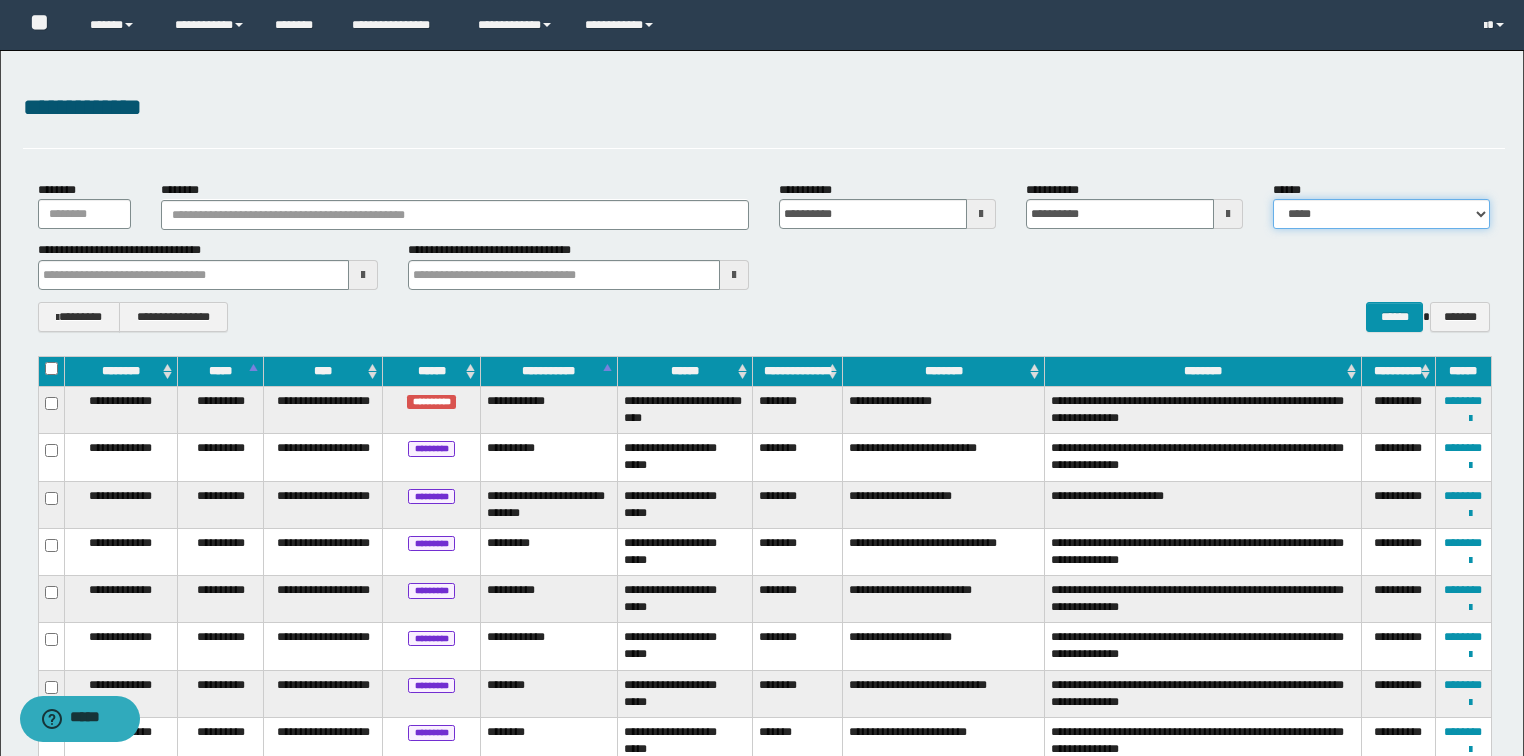 click on "**********" at bounding box center (1381, 214) 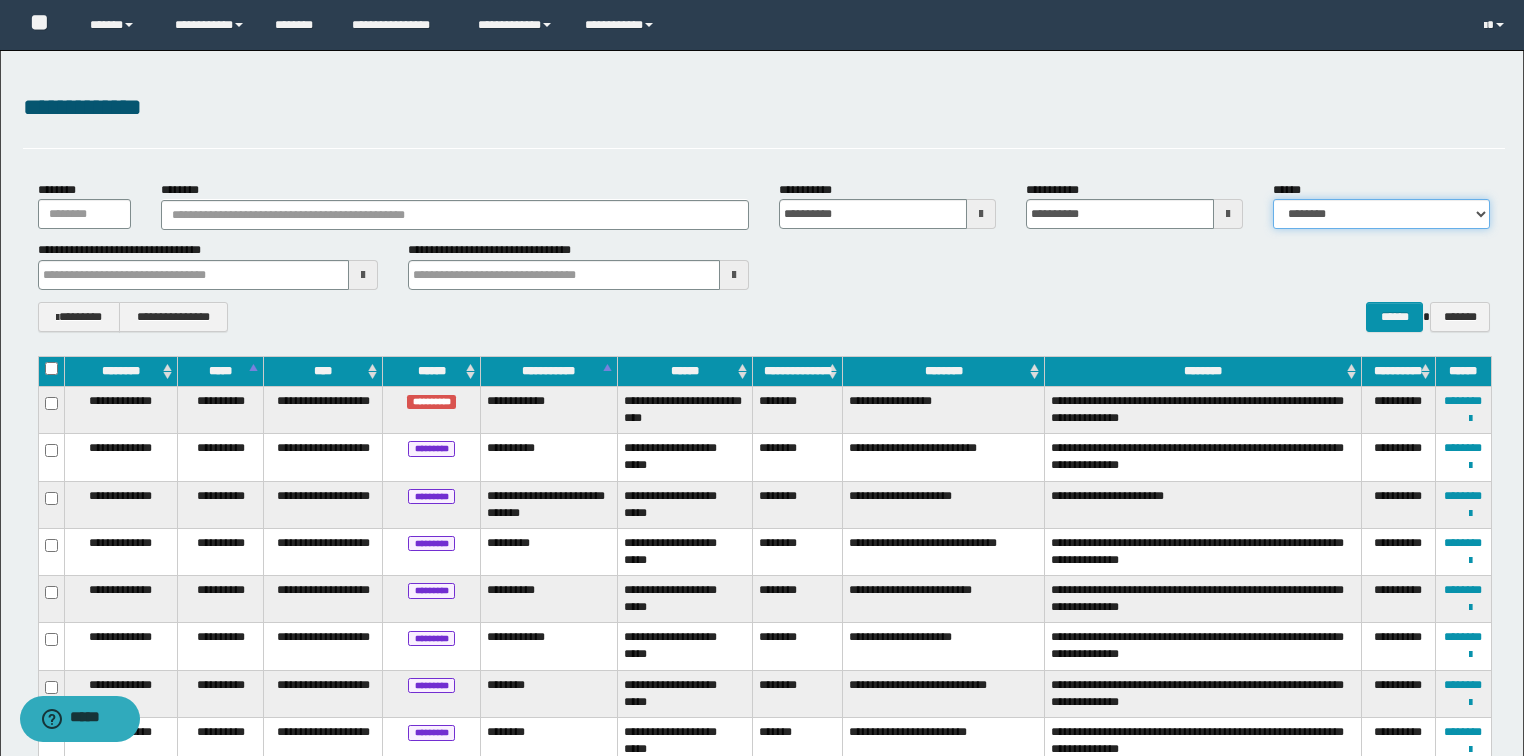 click on "**********" at bounding box center (1381, 214) 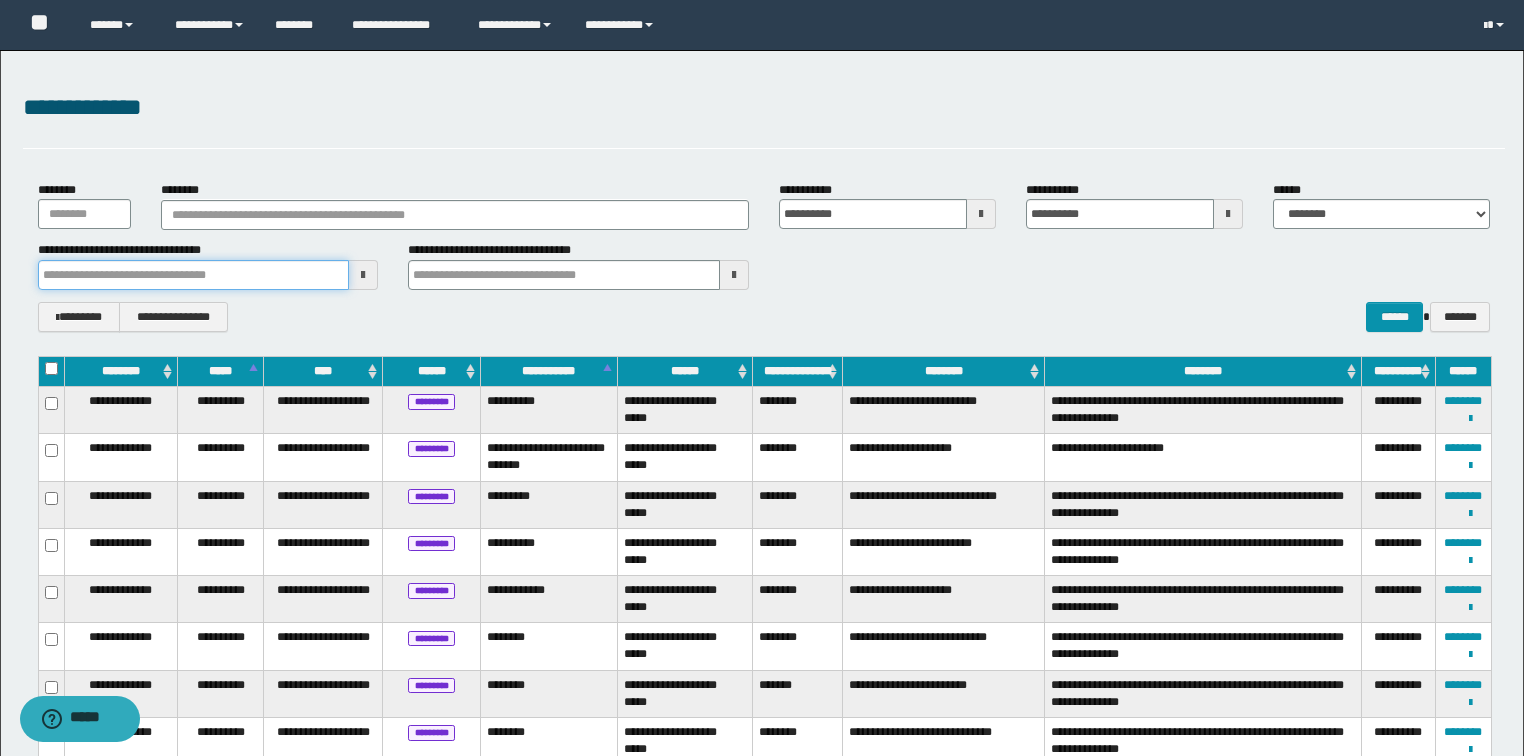 click at bounding box center [194, 275] 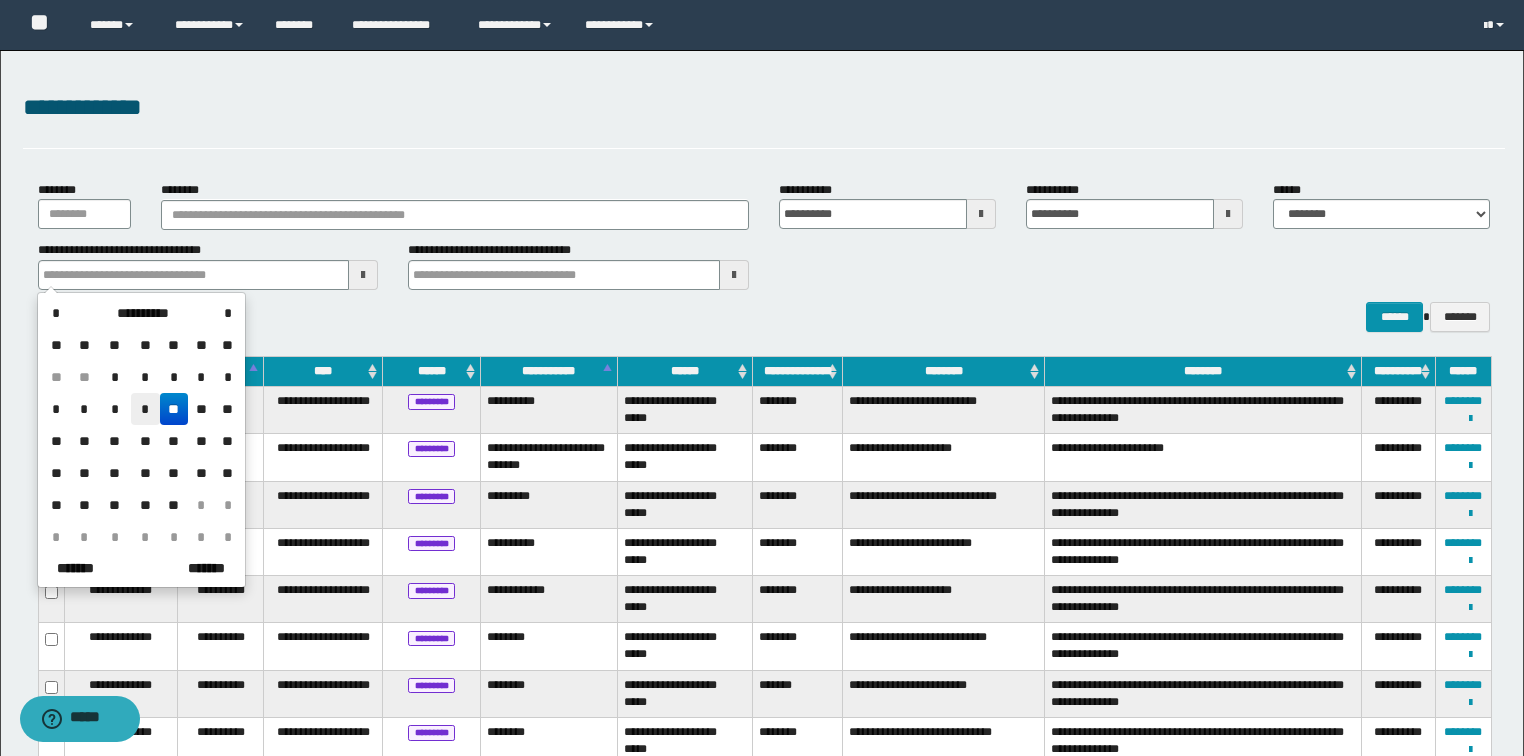 click on "*" at bounding box center [145, 409] 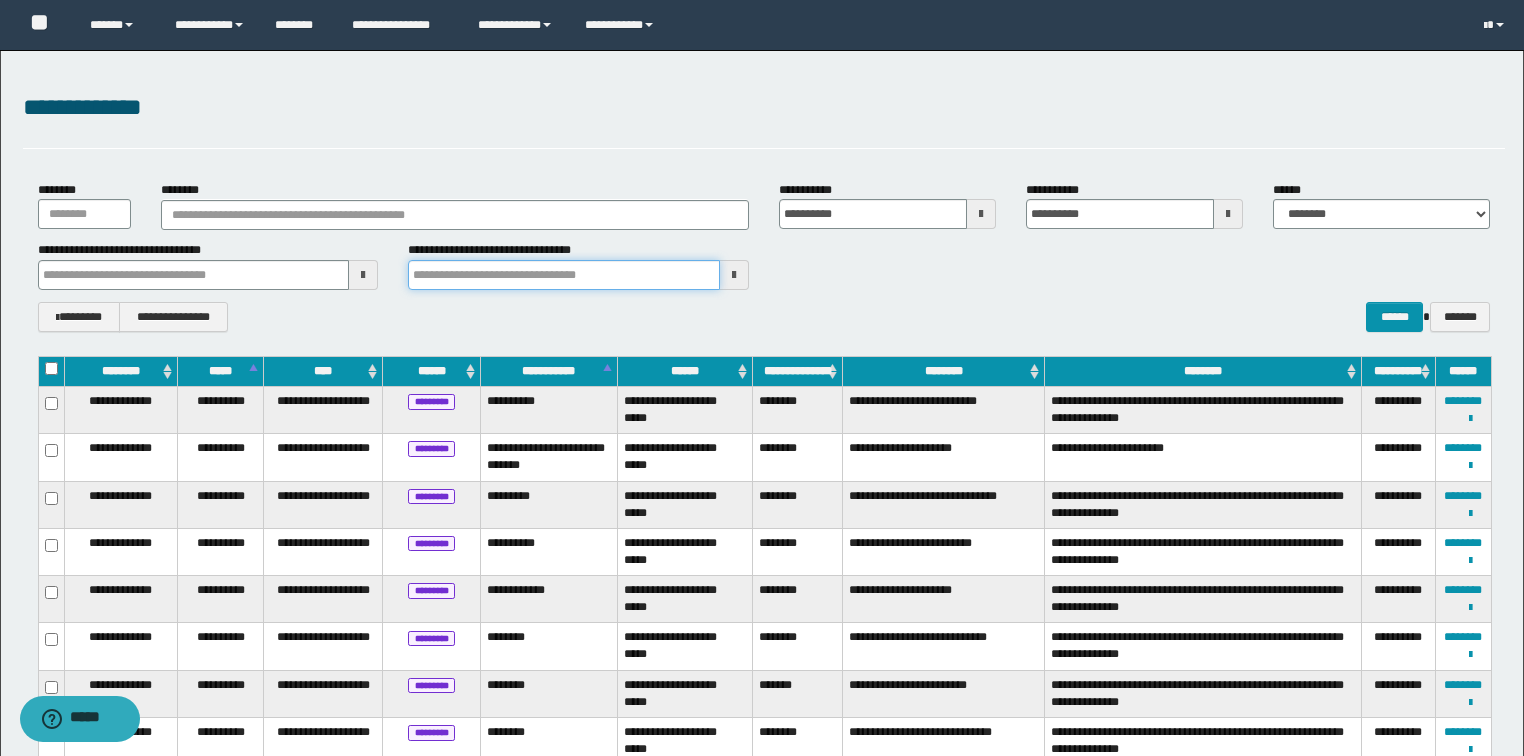 click at bounding box center (564, 275) 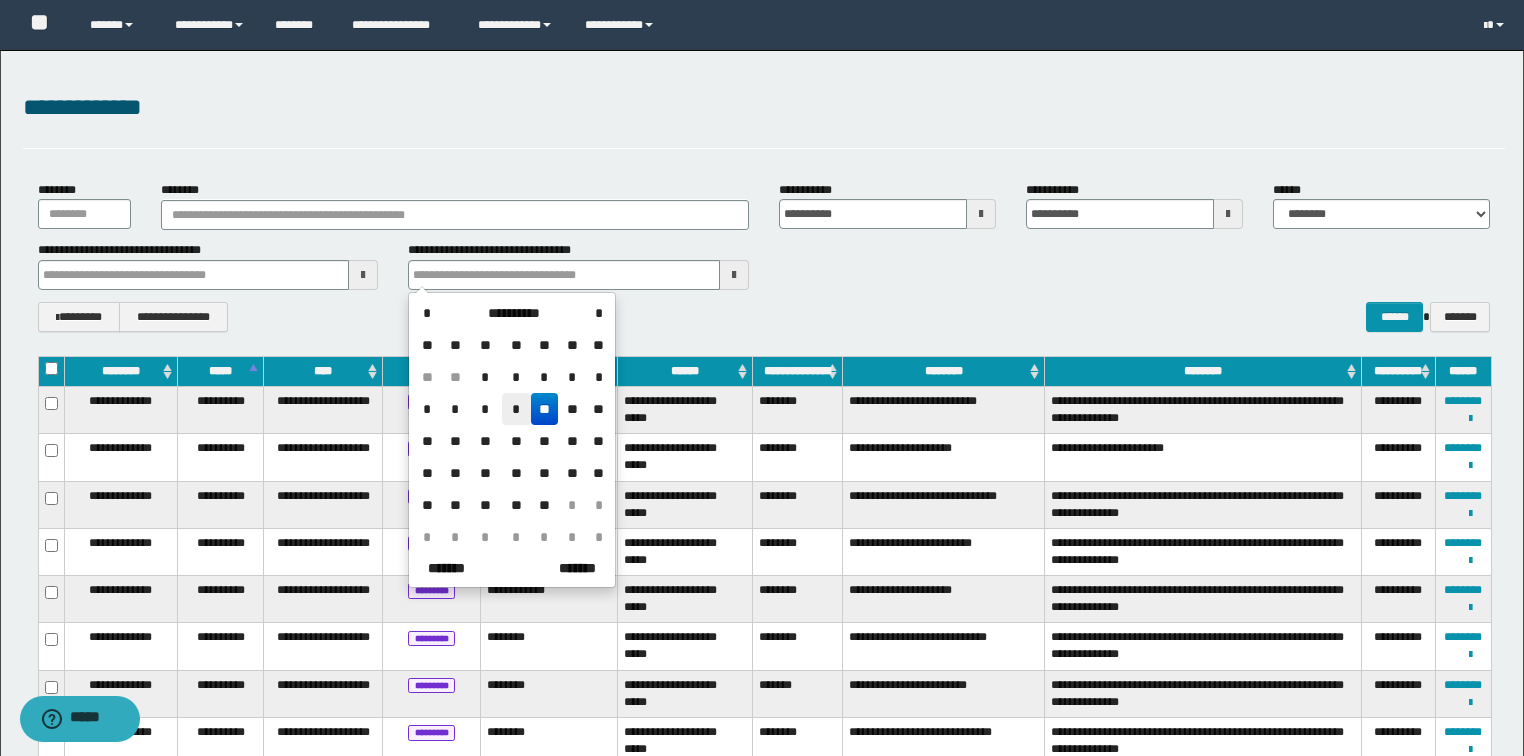 click on "*" at bounding box center [516, 409] 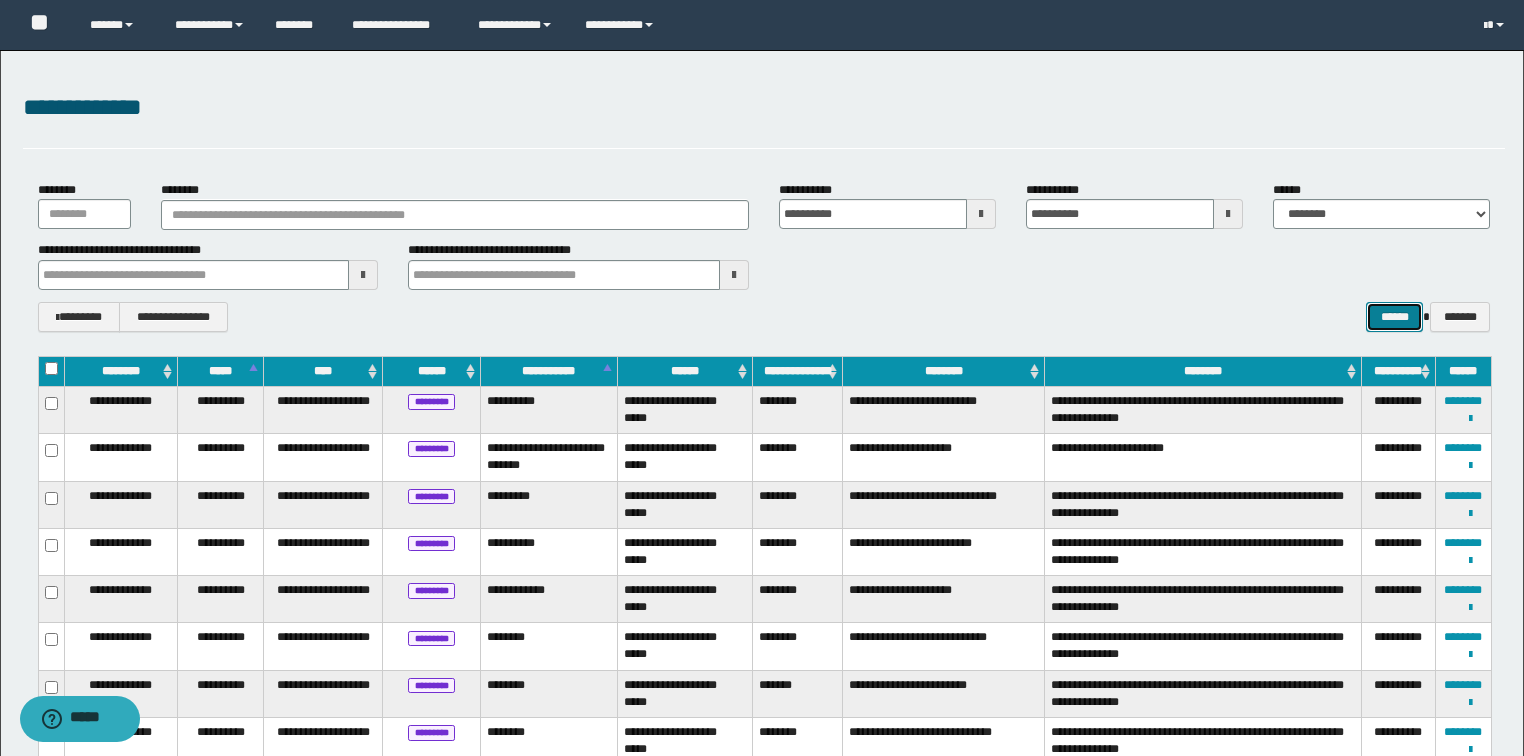 click on "******" at bounding box center (1394, 317) 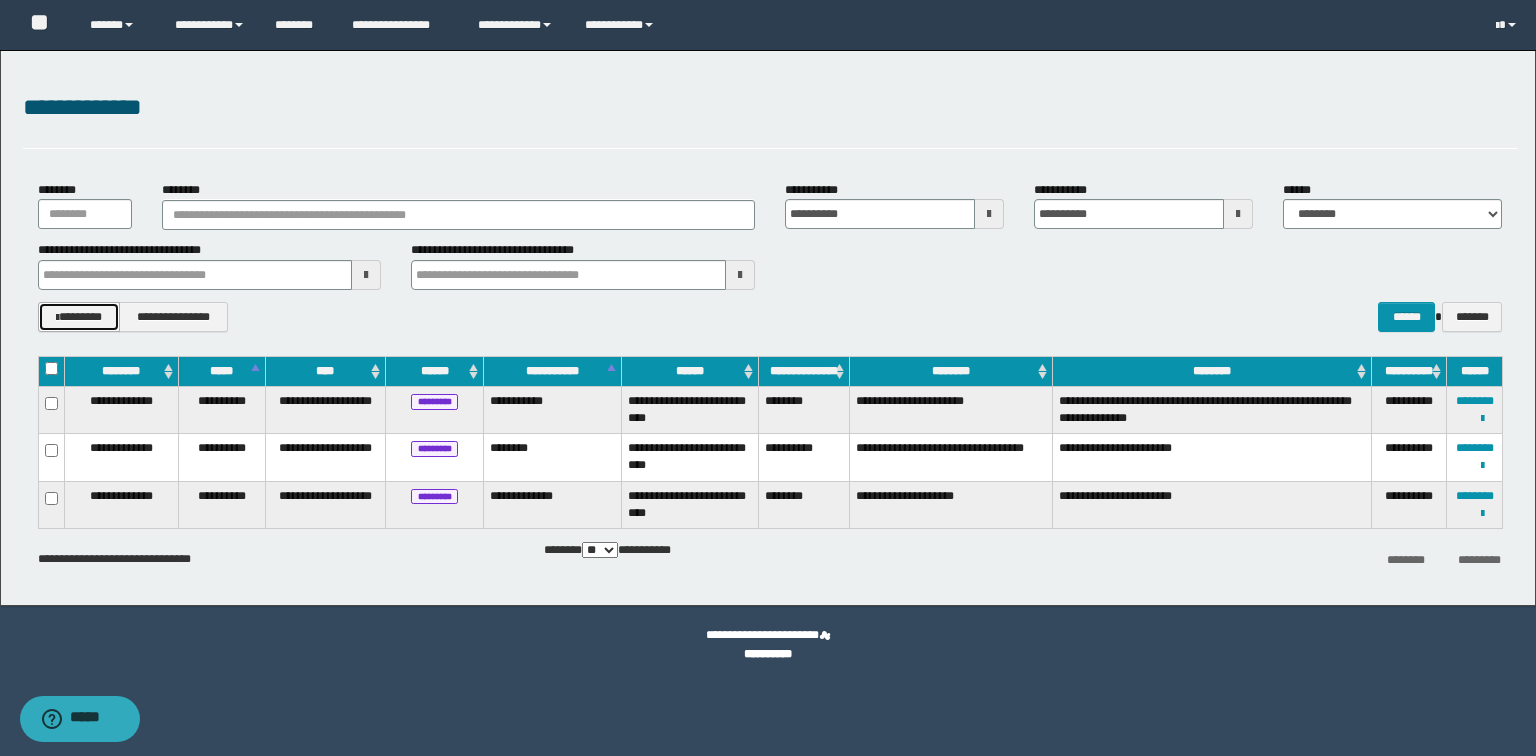 click on "********" at bounding box center [79, 317] 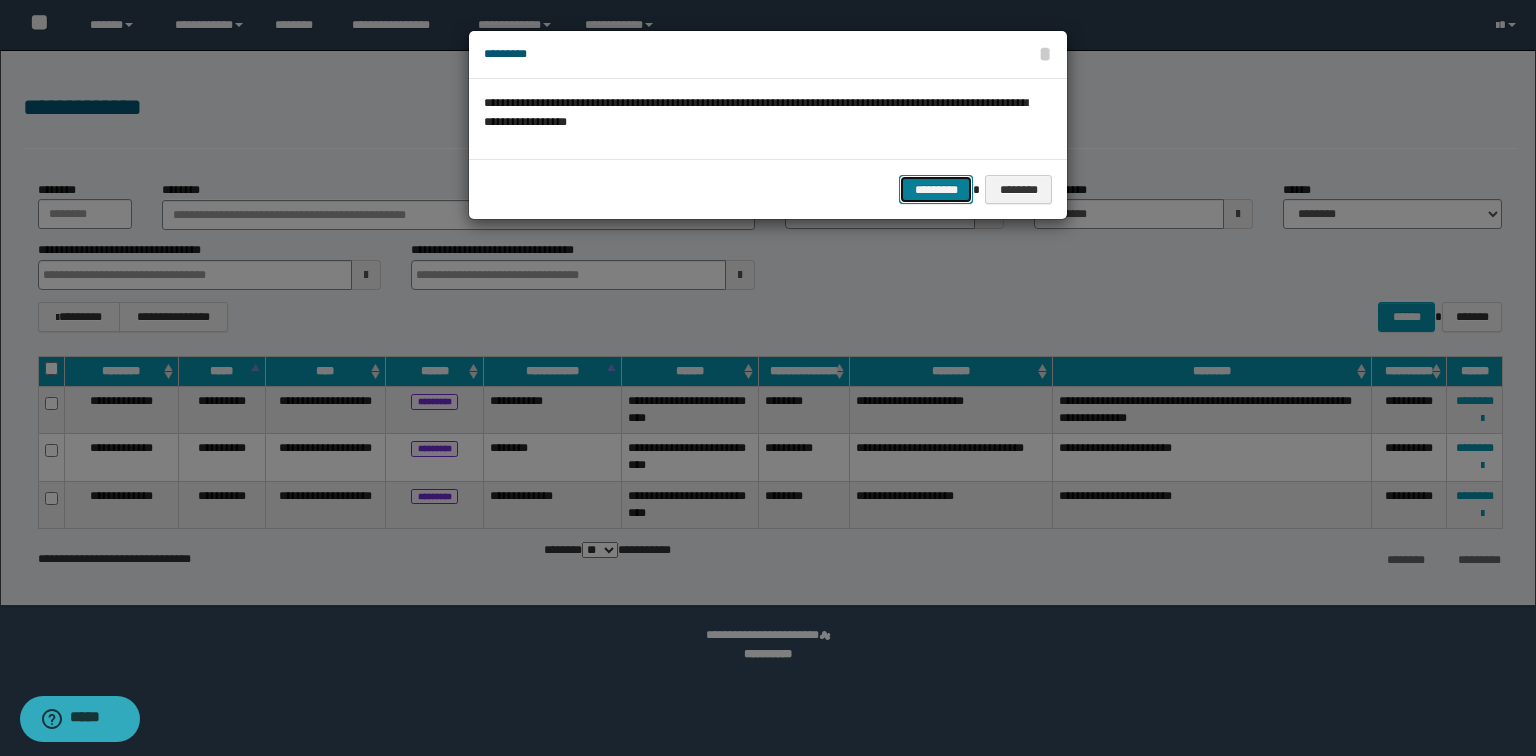 click on "*********" at bounding box center (936, 190) 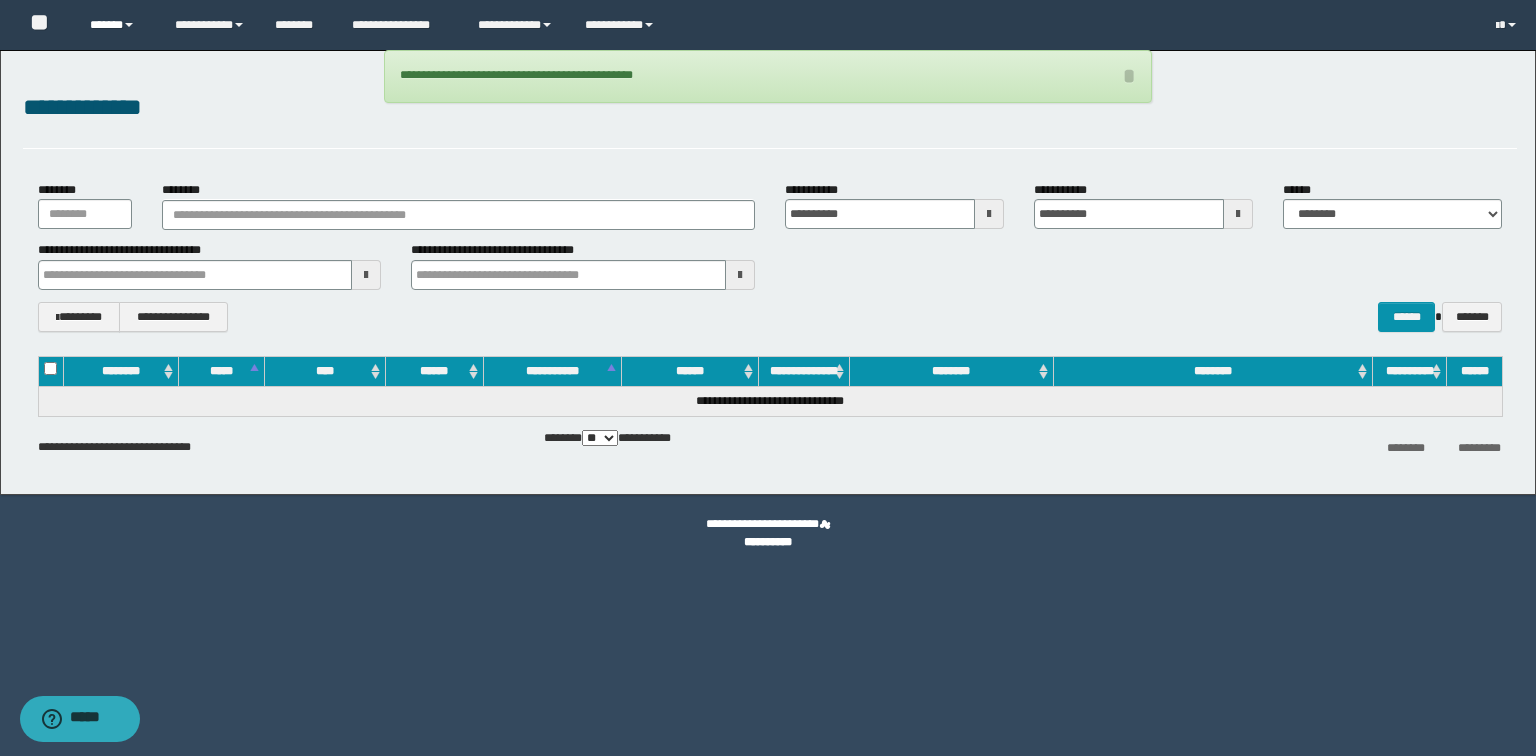 click on "******" at bounding box center (117, 25) 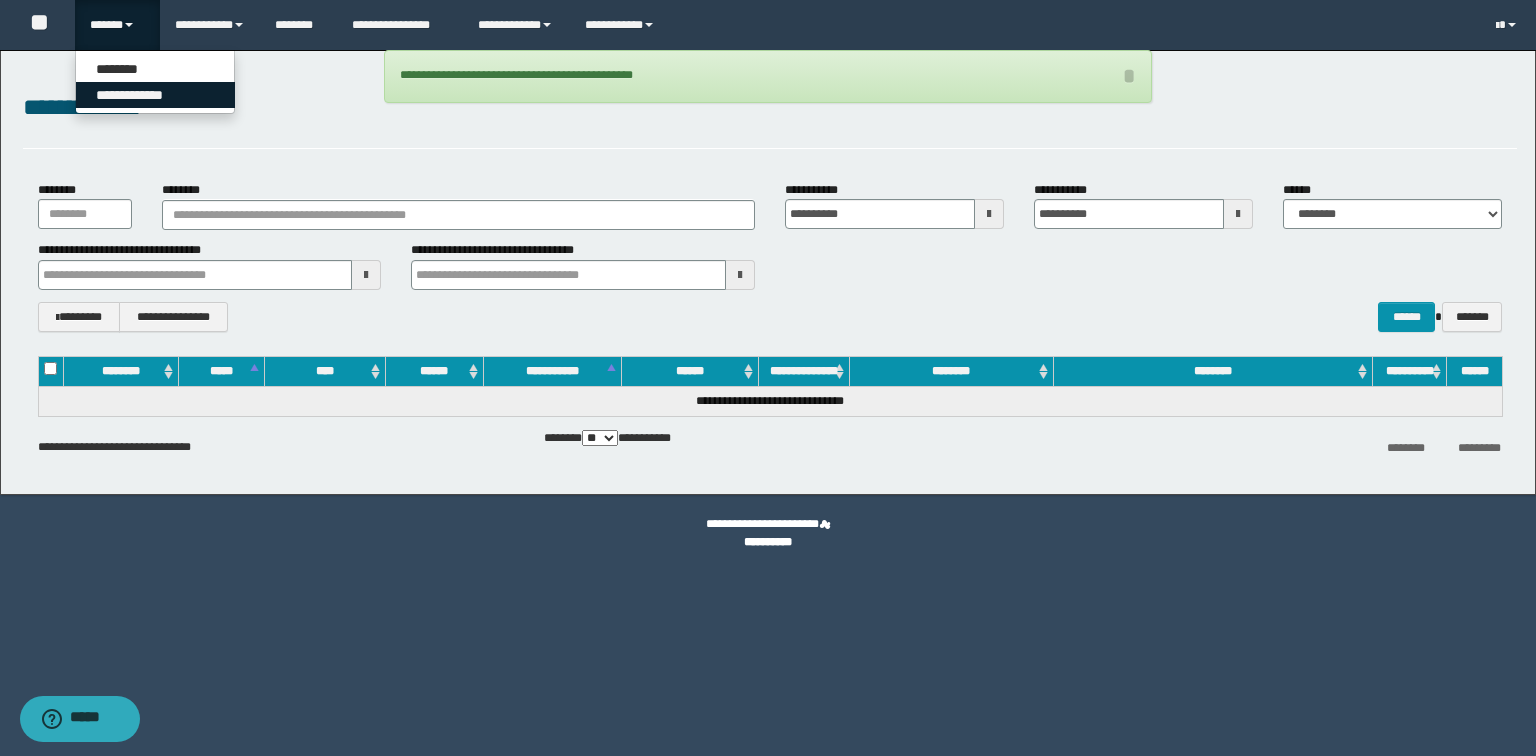 click on "**********" at bounding box center [155, 95] 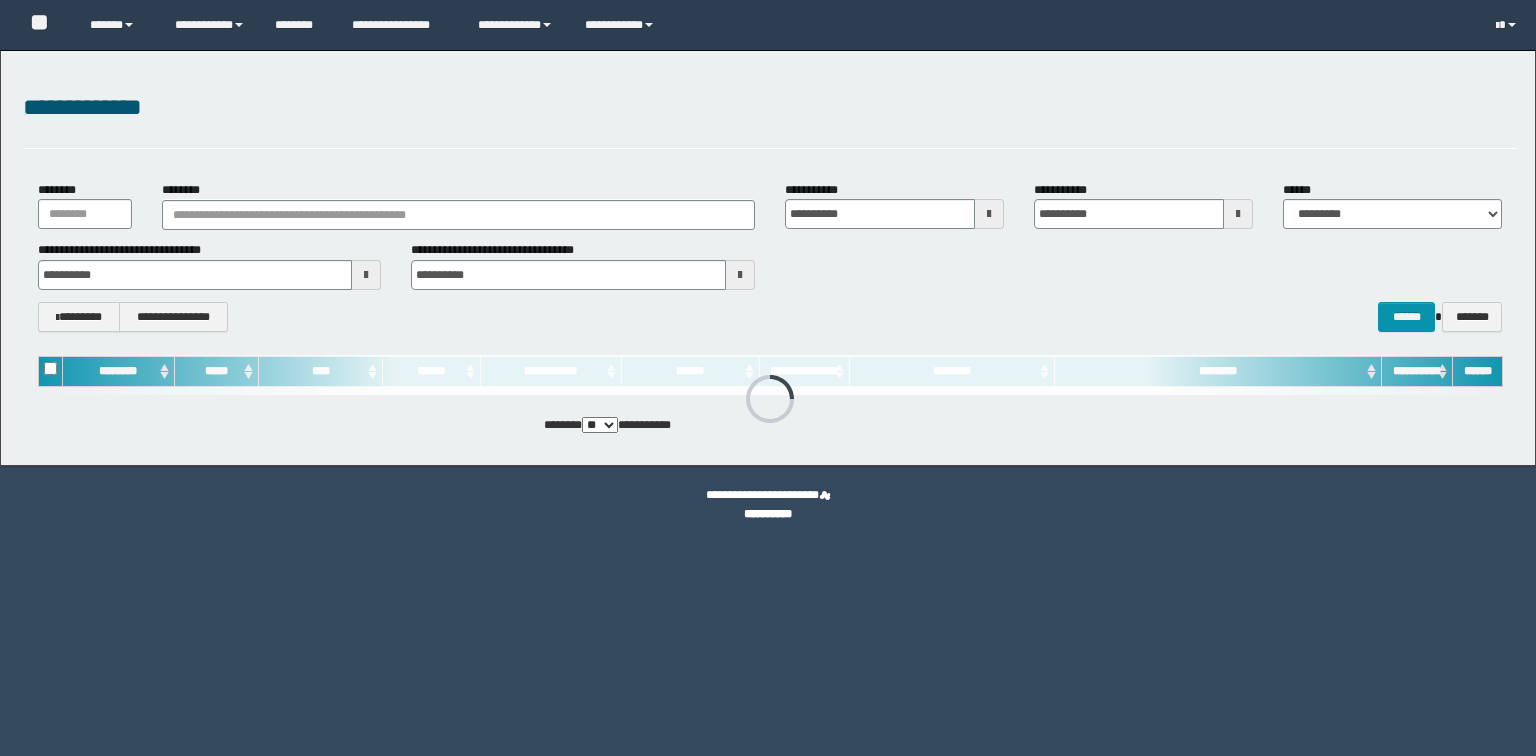 scroll, scrollTop: 0, scrollLeft: 0, axis: both 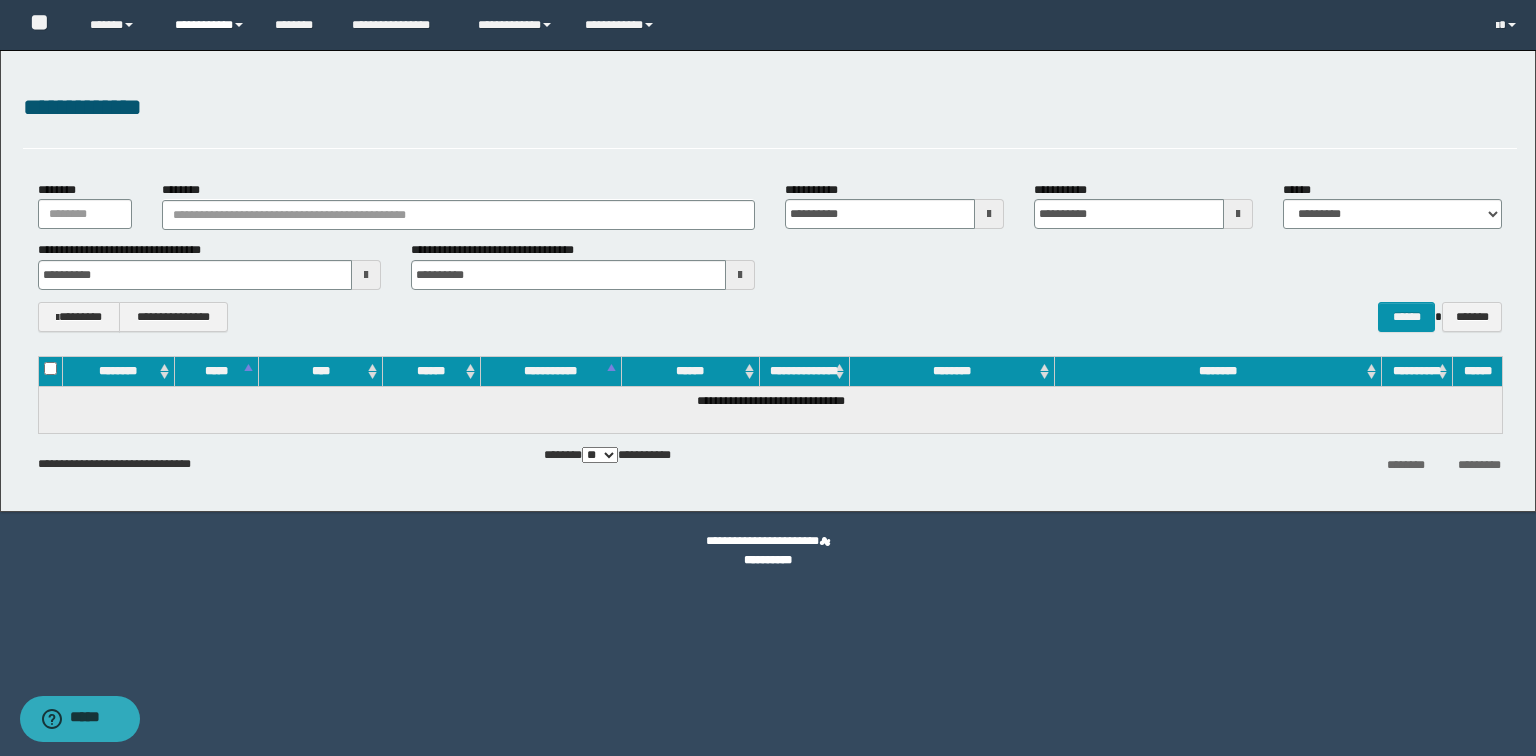 click on "**********" at bounding box center [210, 25] 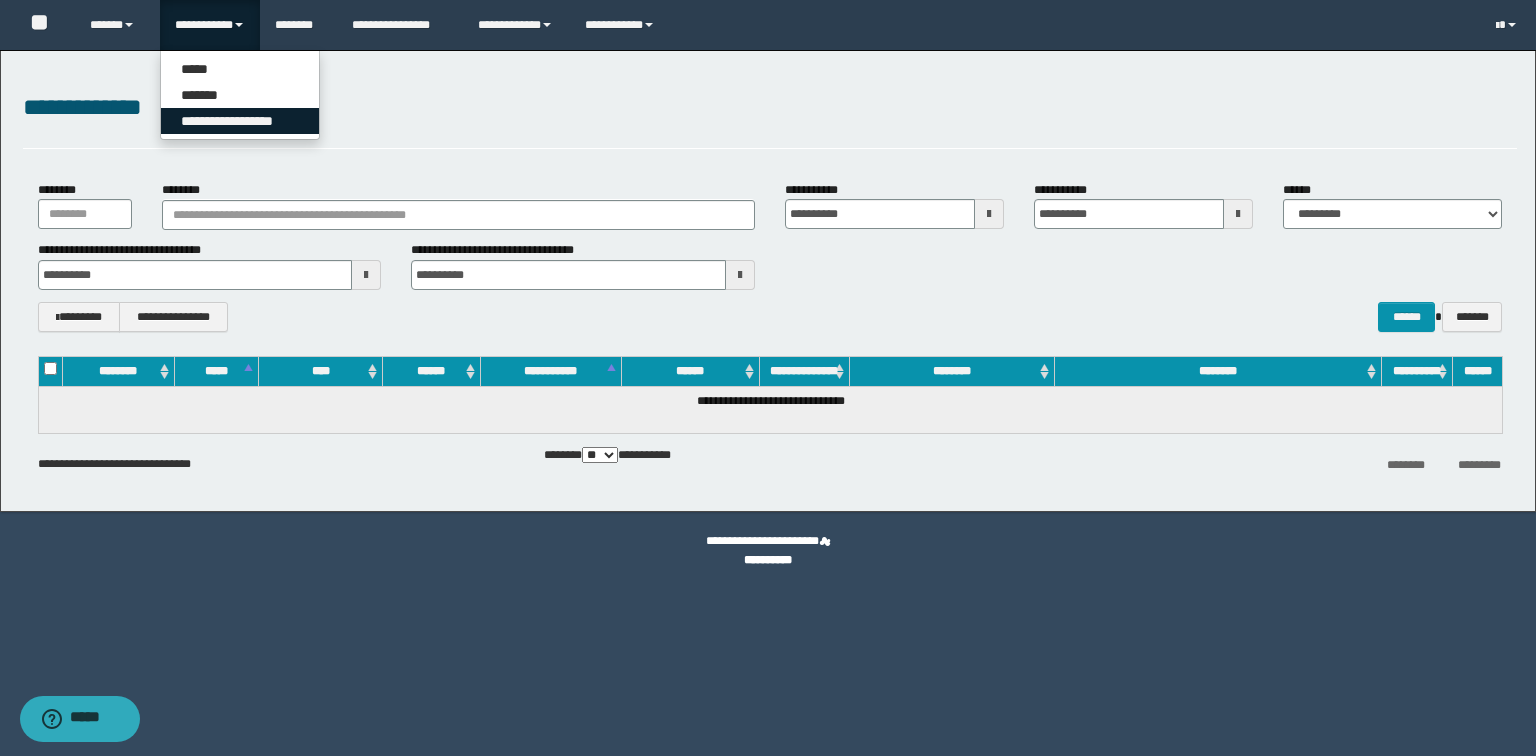 click on "**********" at bounding box center (240, 121) 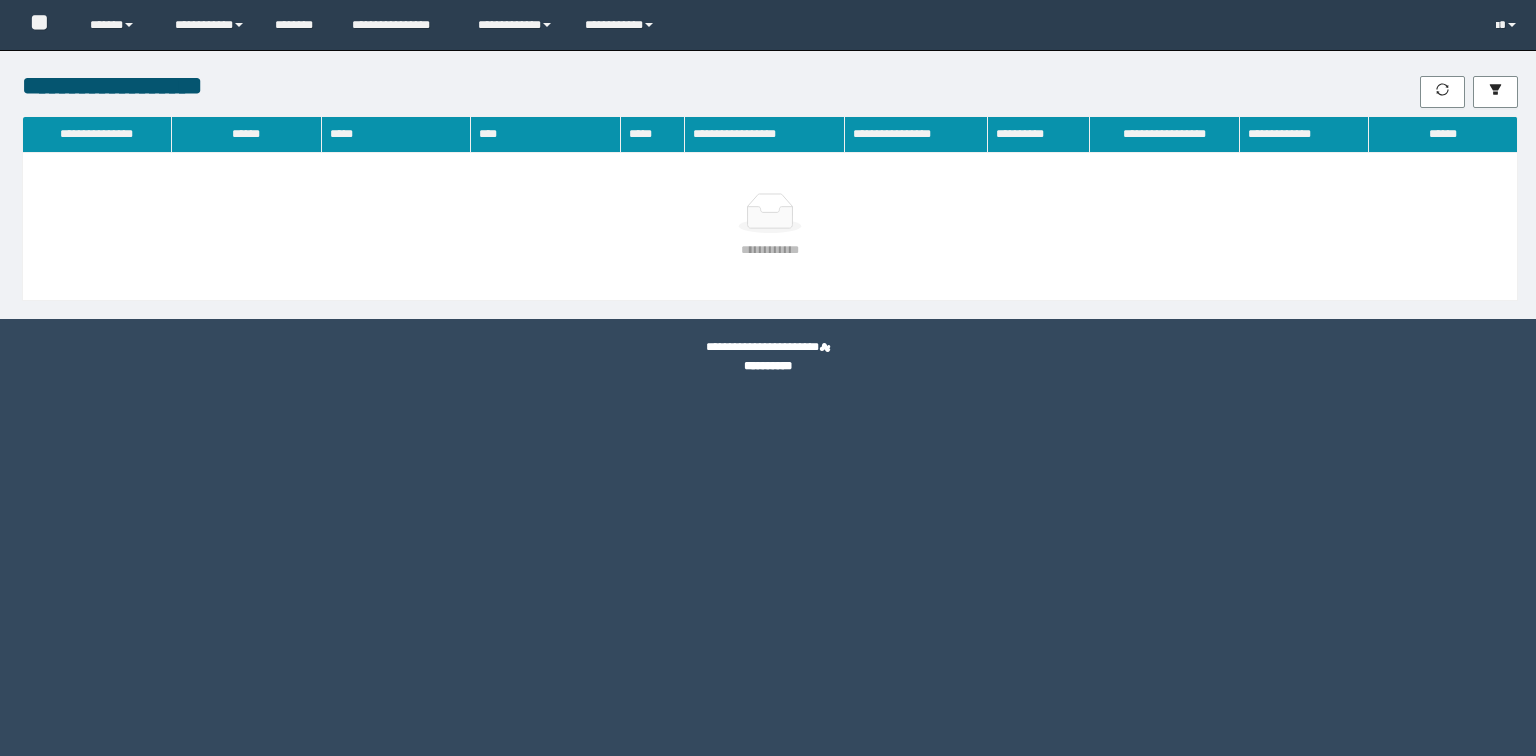 scroll, scrollTop: 0, scrollLeft: 0, axis: both 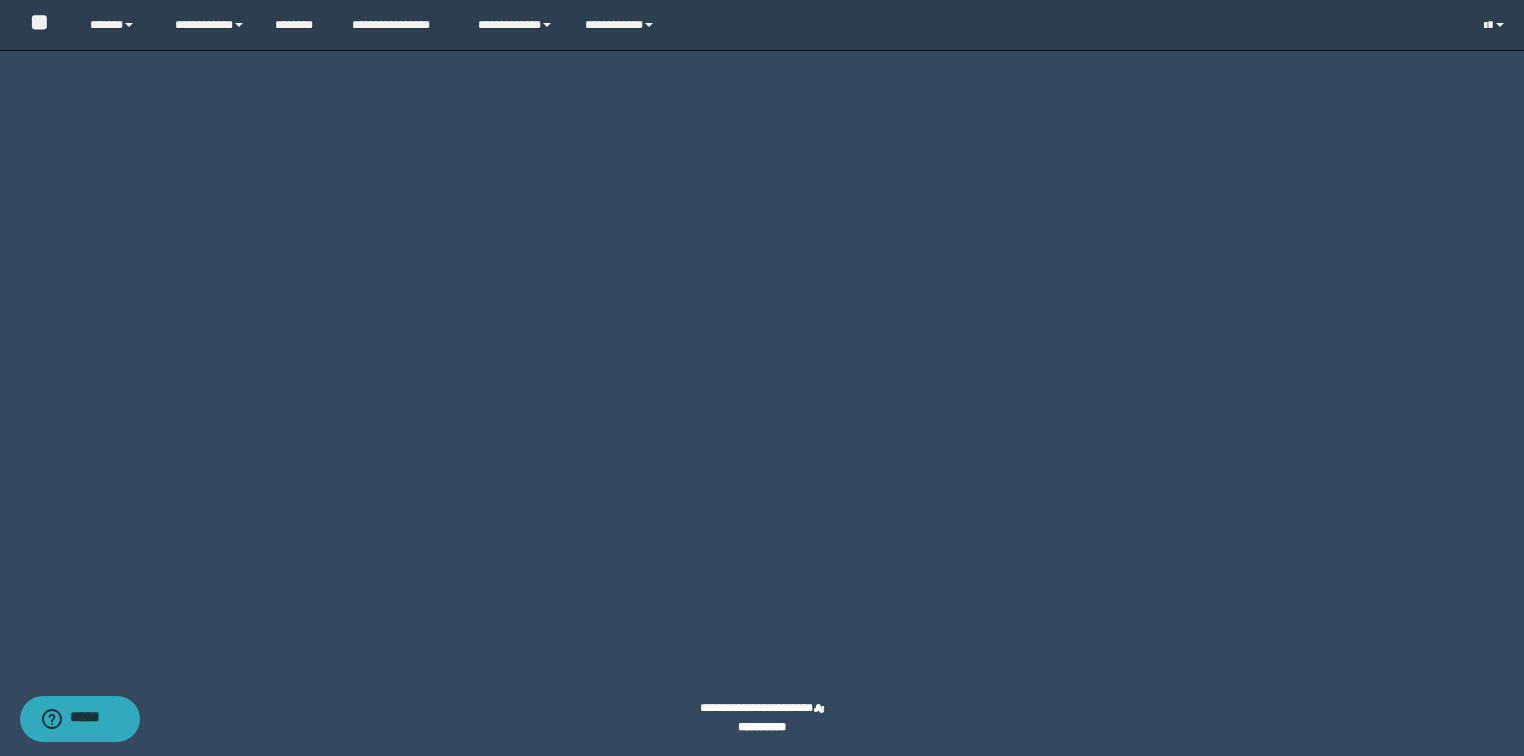 click on "********" at bounding box center [1431, -2519] 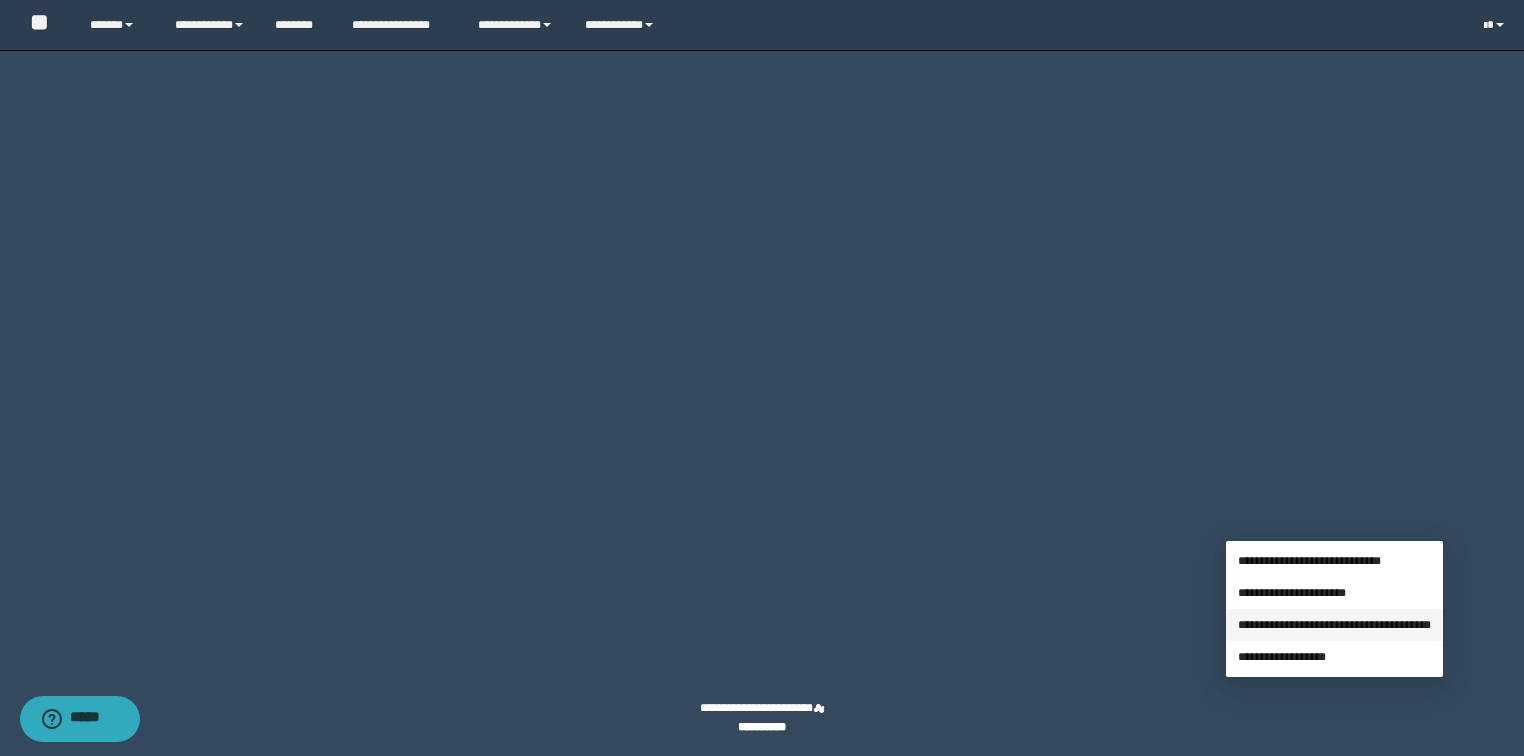 click on "**********" at bounding box center (1334, 625) 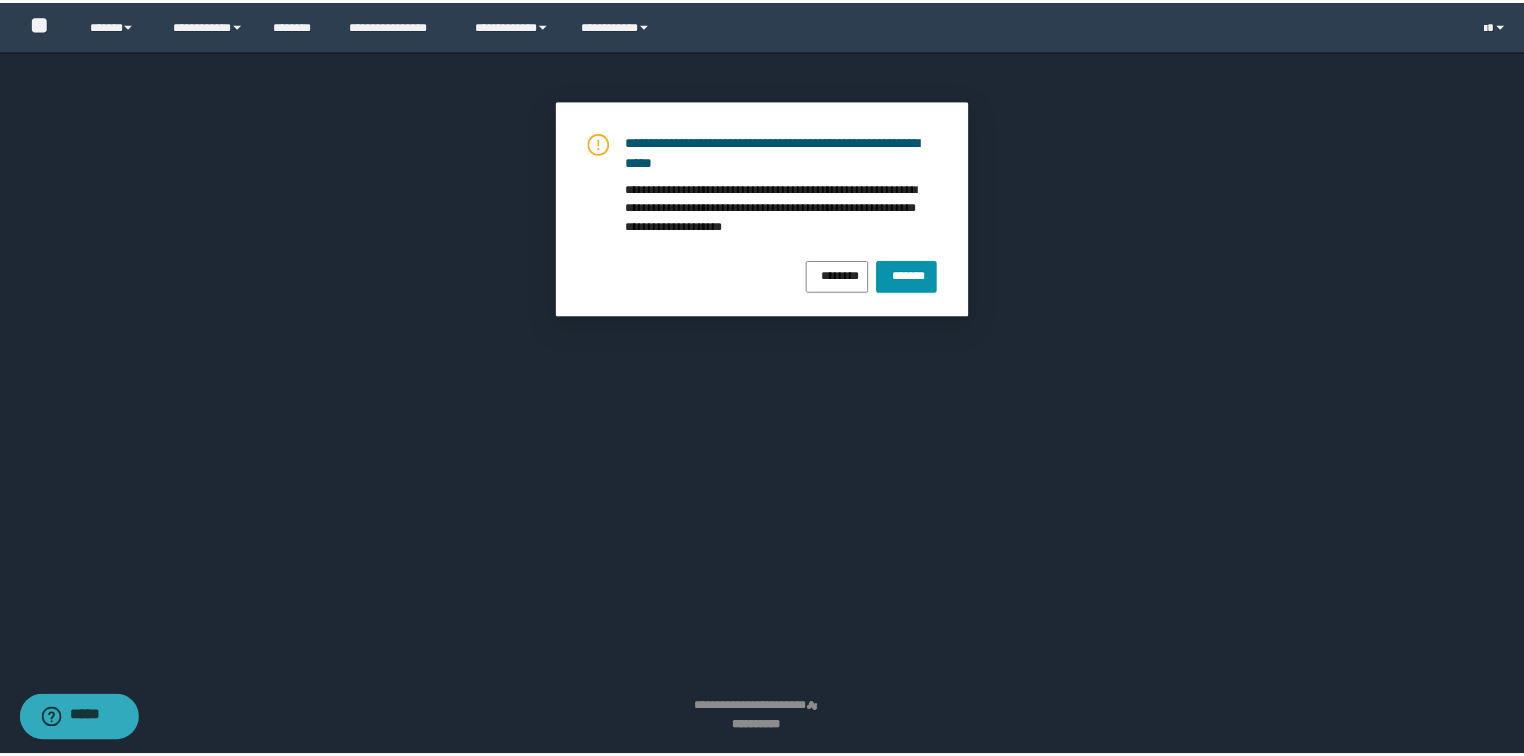 scroll, scrollTop: 14349, scrollLeft: 0, axis: vertical 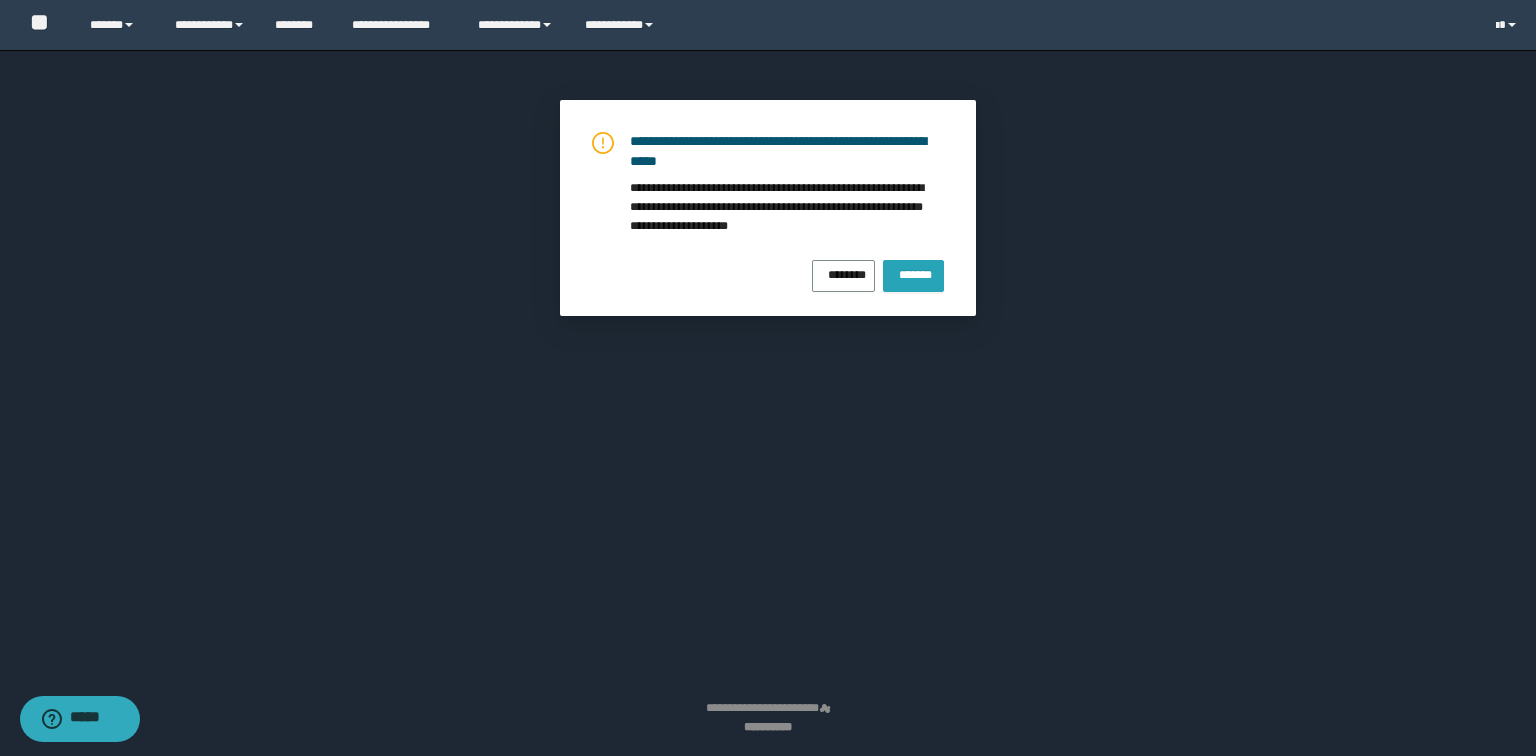 click on "*******" at bounding box center [913, 272] 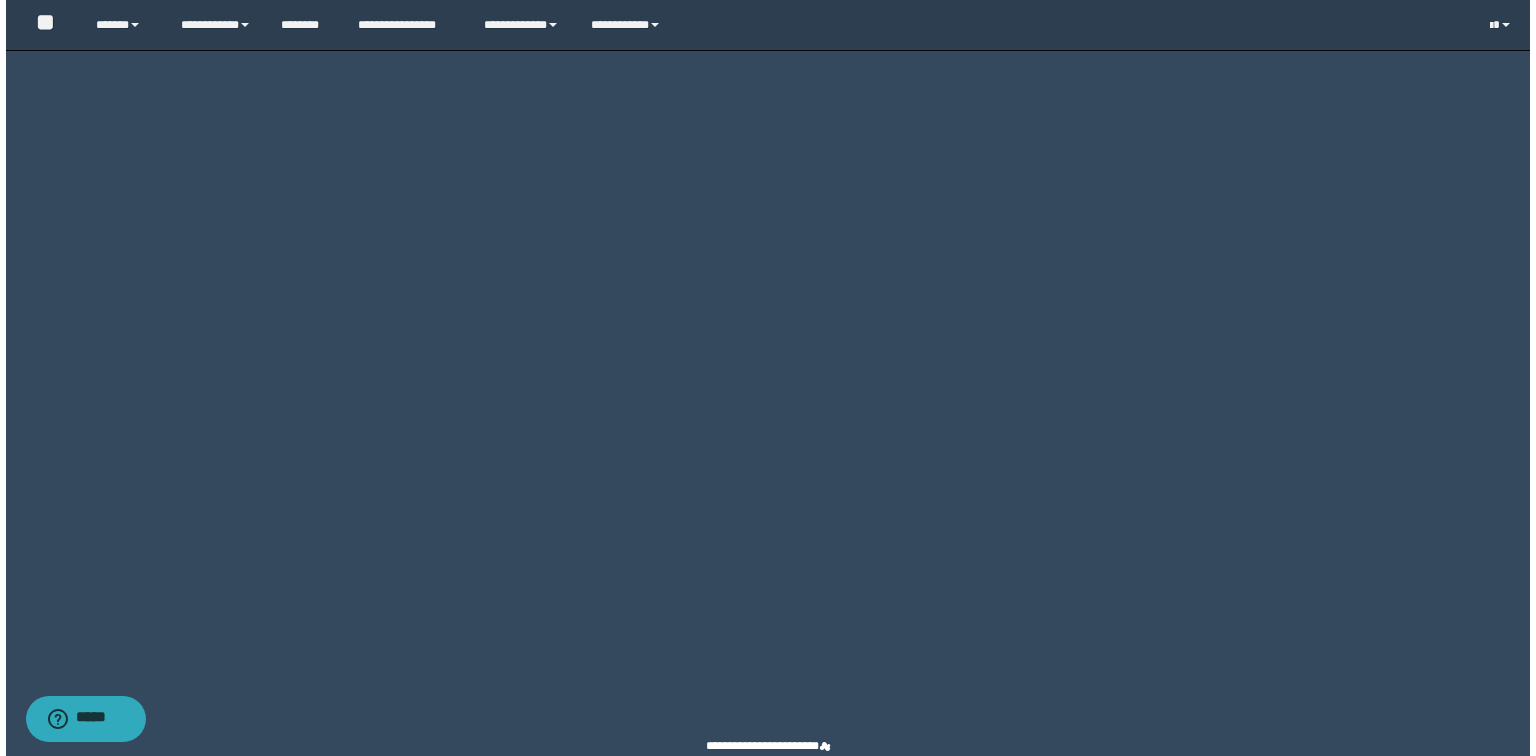scroll, scrollTop: 14481, scrollLeft: 0, axis: vertical 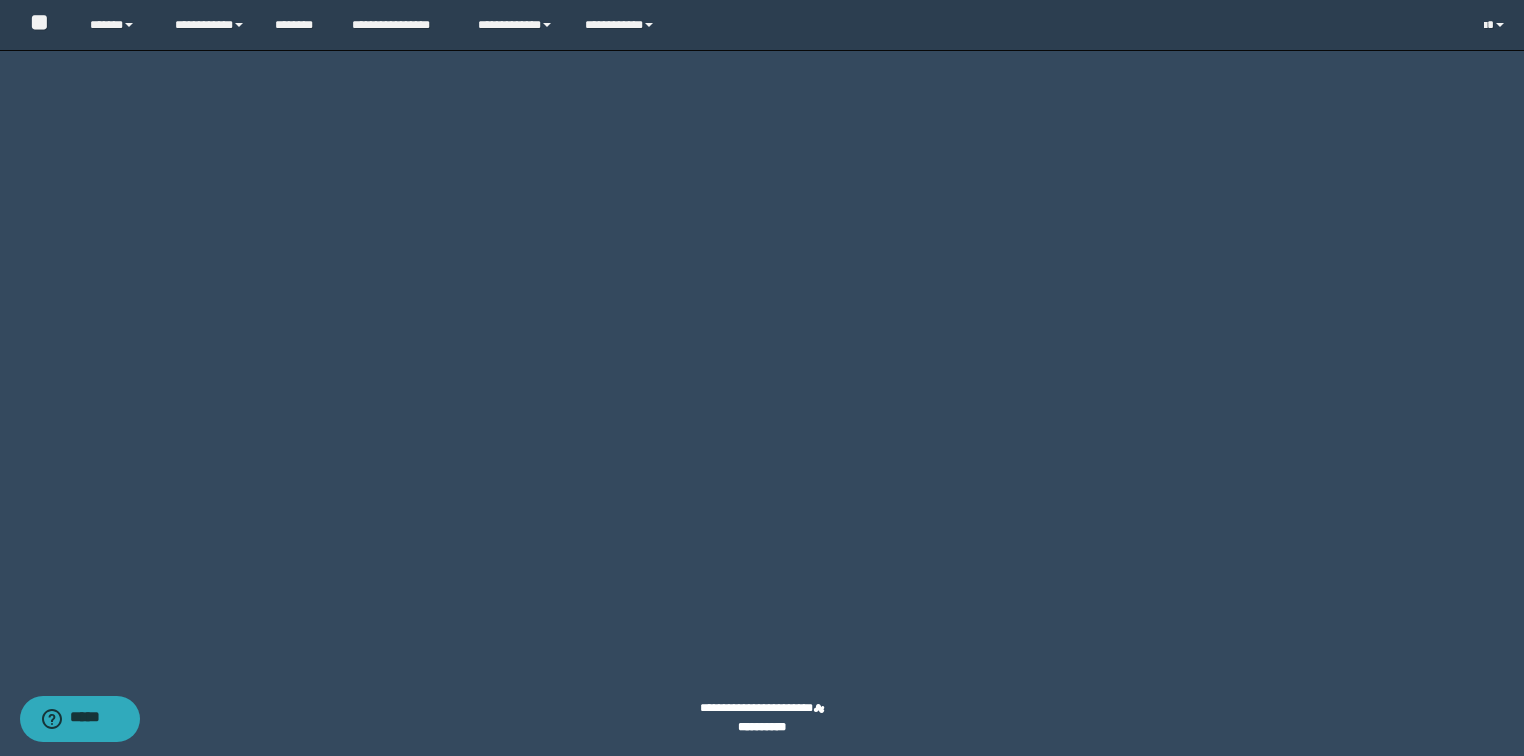 click on "********" at bounding box center (1431, -2519) 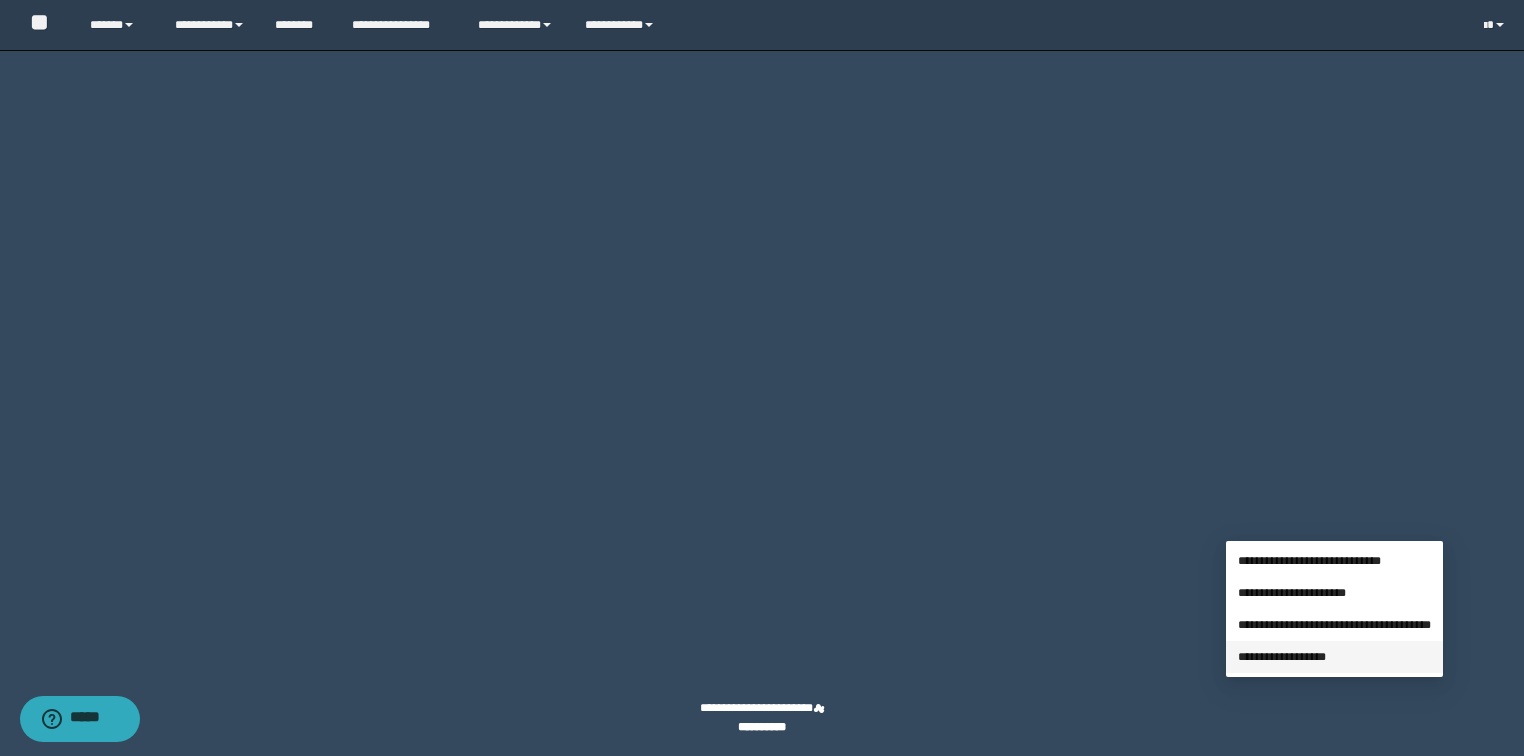 click on "**********" at bounding box center (1282, 657) 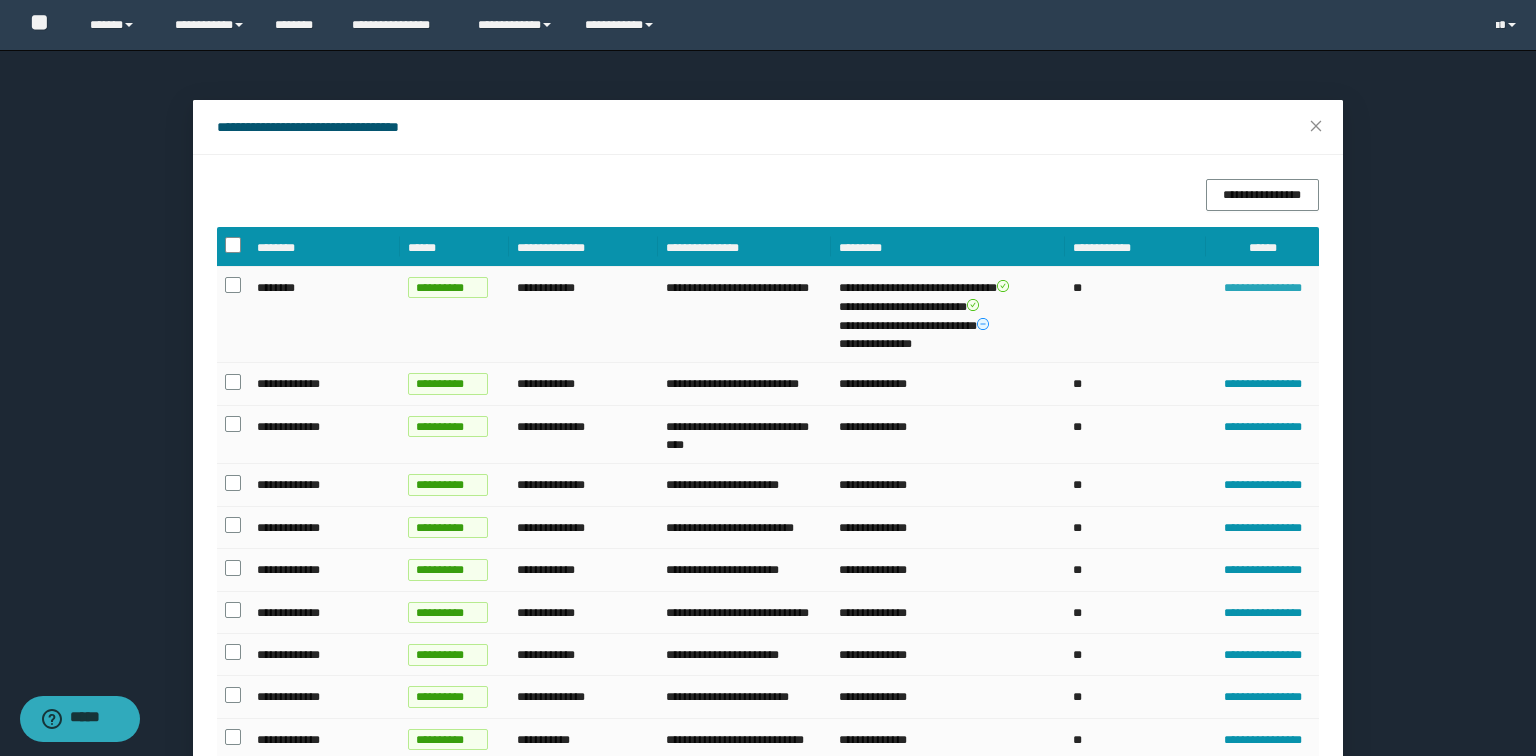 click on "**********" at bounding box center (1262, 288) 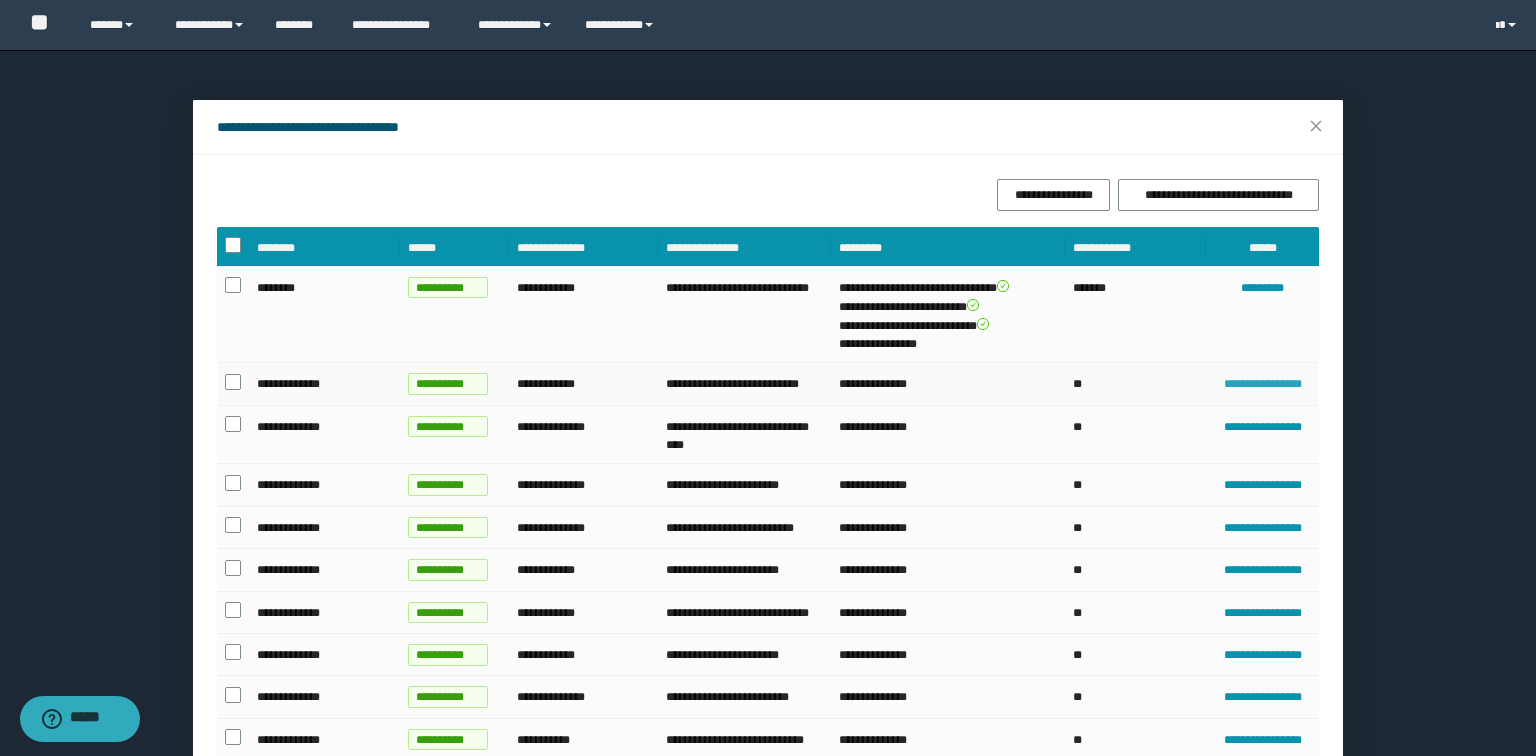 click on "**********" at bounding box center [1262, 384] 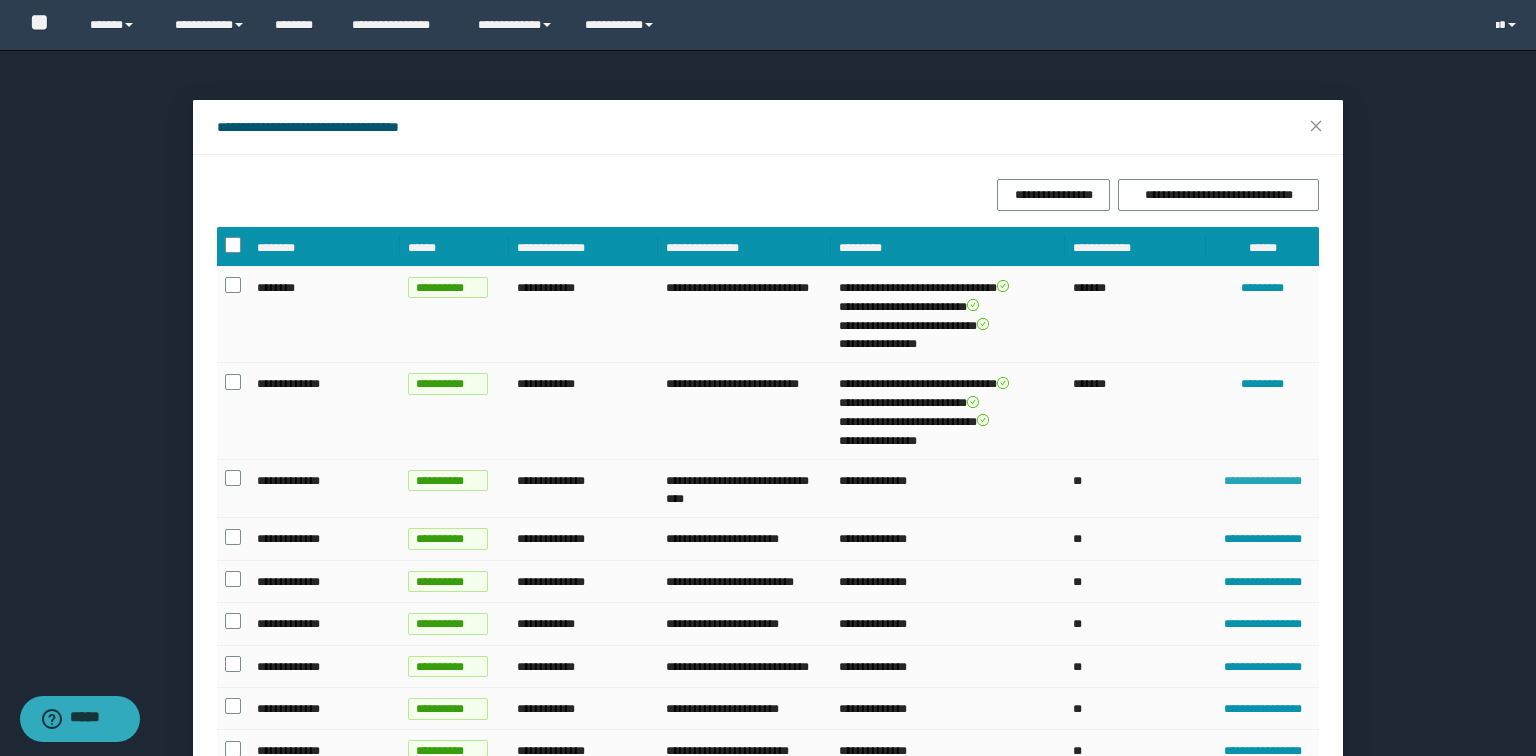 click on "**********" at bounding box center (1262, 481) 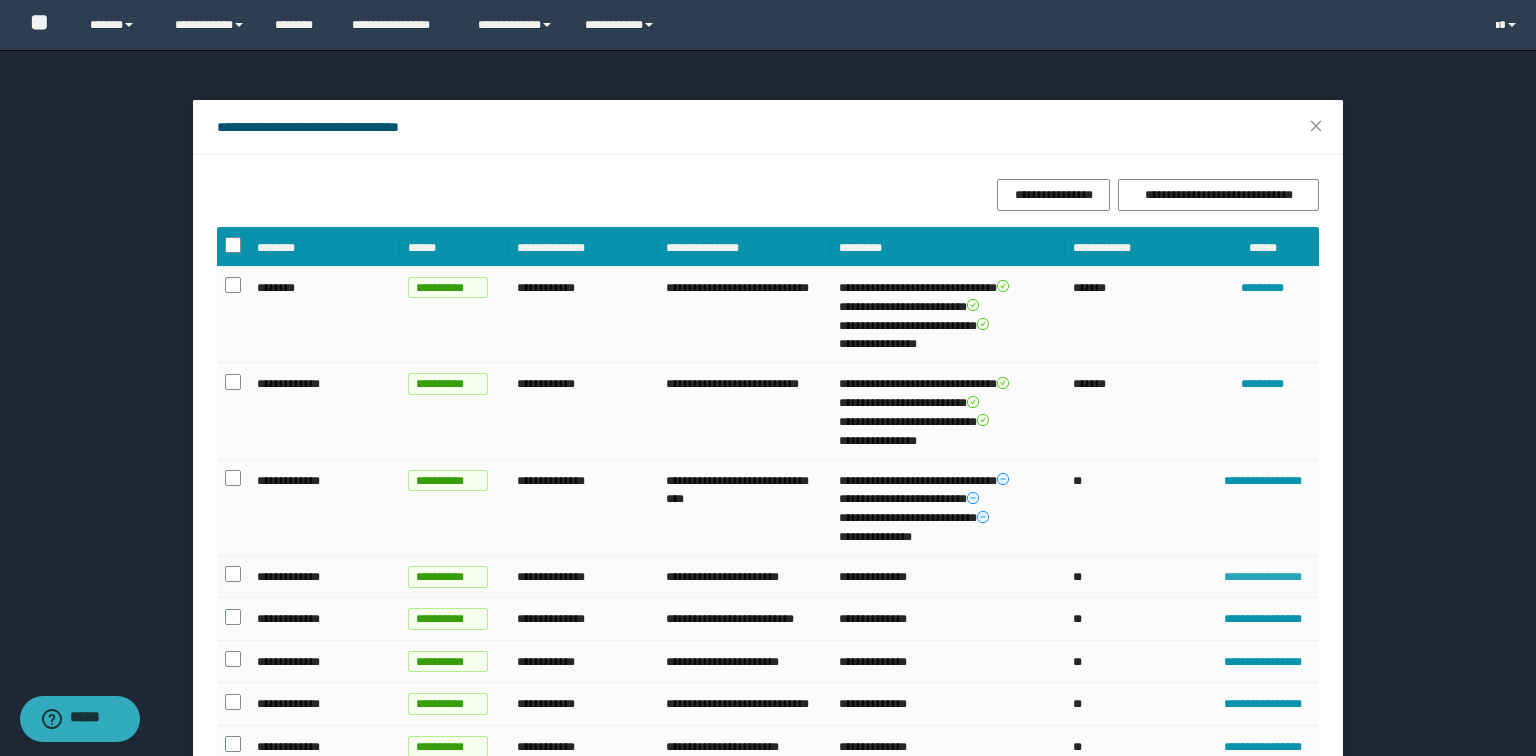 click on "**********" at bounding box center (1262, 577) 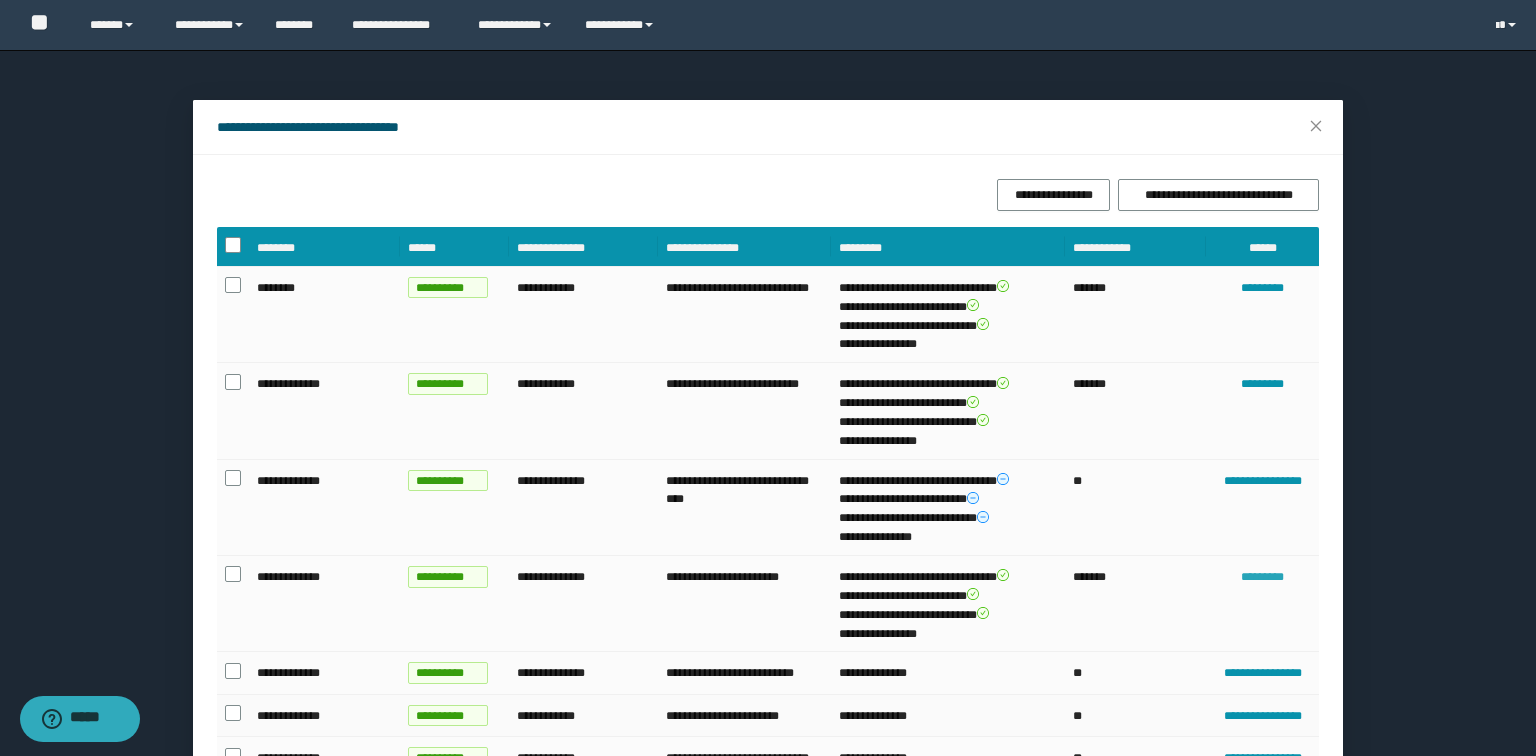 type 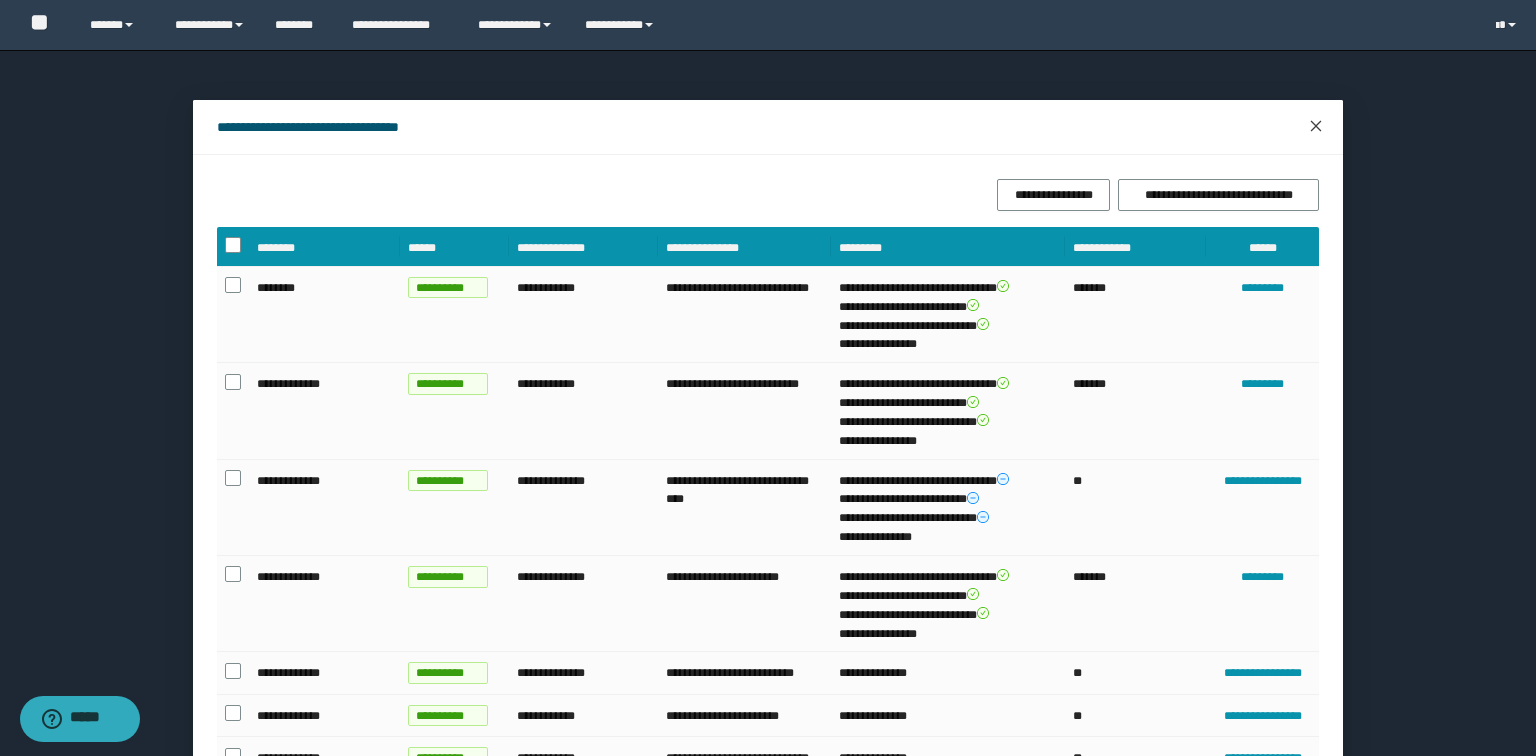 click 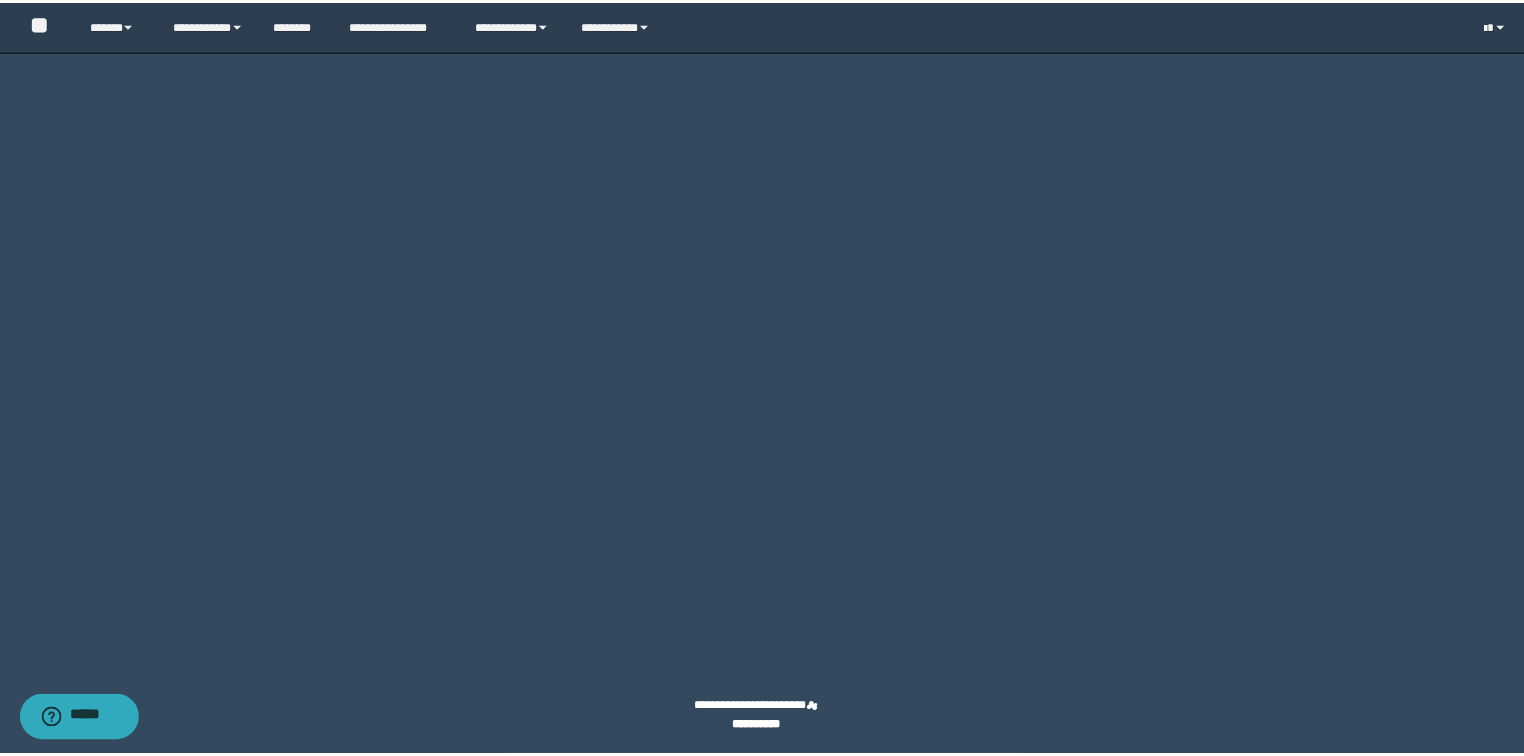 scroll, scrollTop: 14349, scrollLeft: 0, axis: vertical 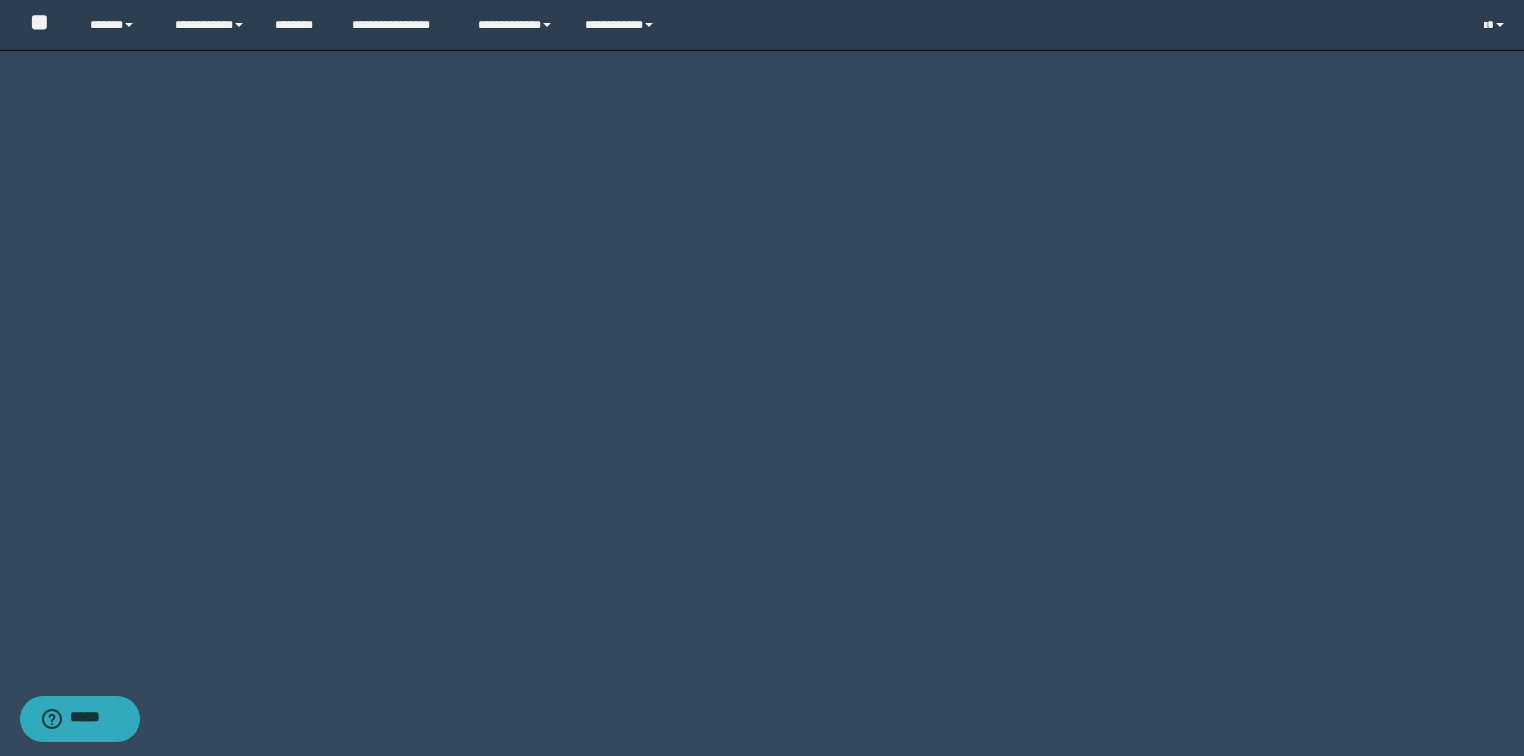 click on "********" at bounding box center [1431, -2387] 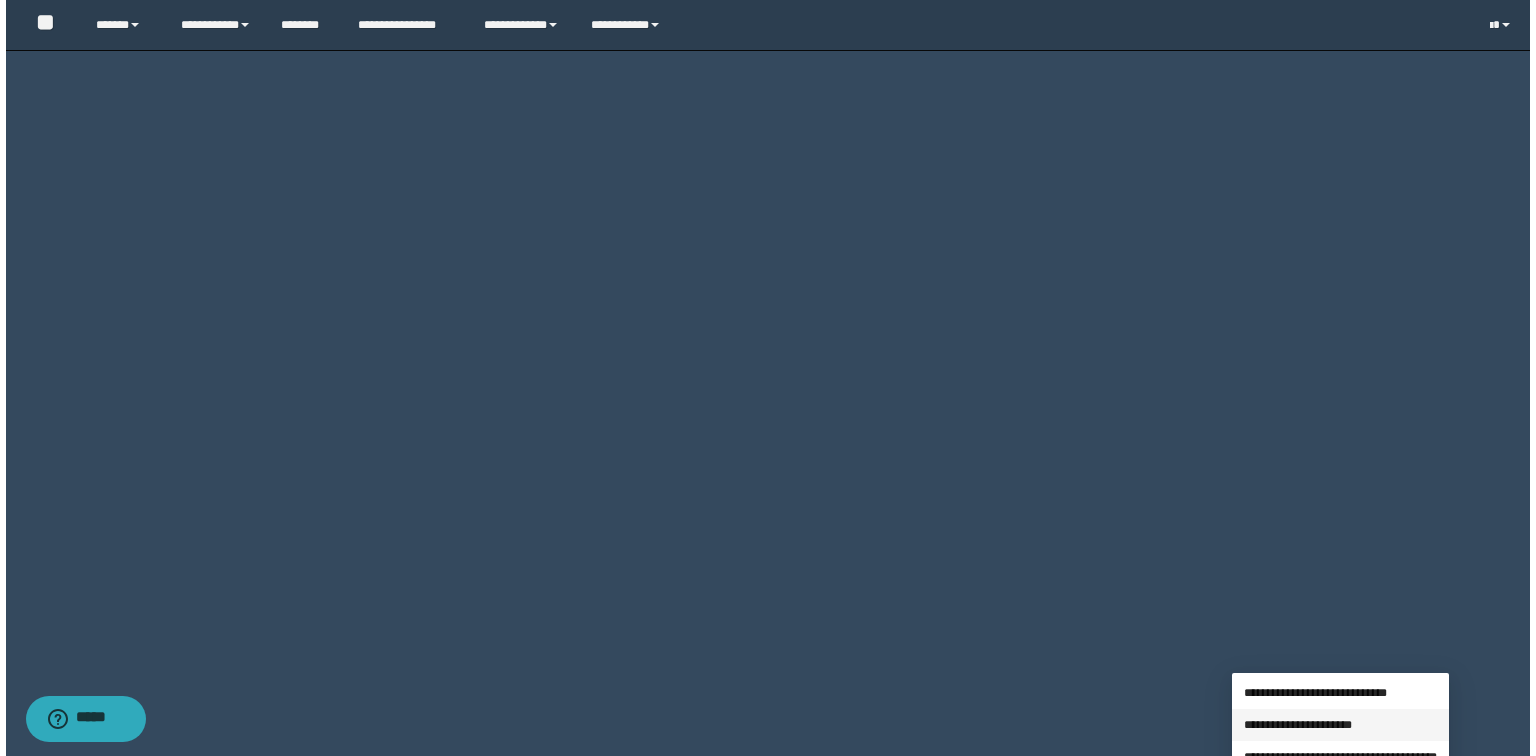 scroll, scrollTop: 14481, scrollLeft: 0, axis: vertical 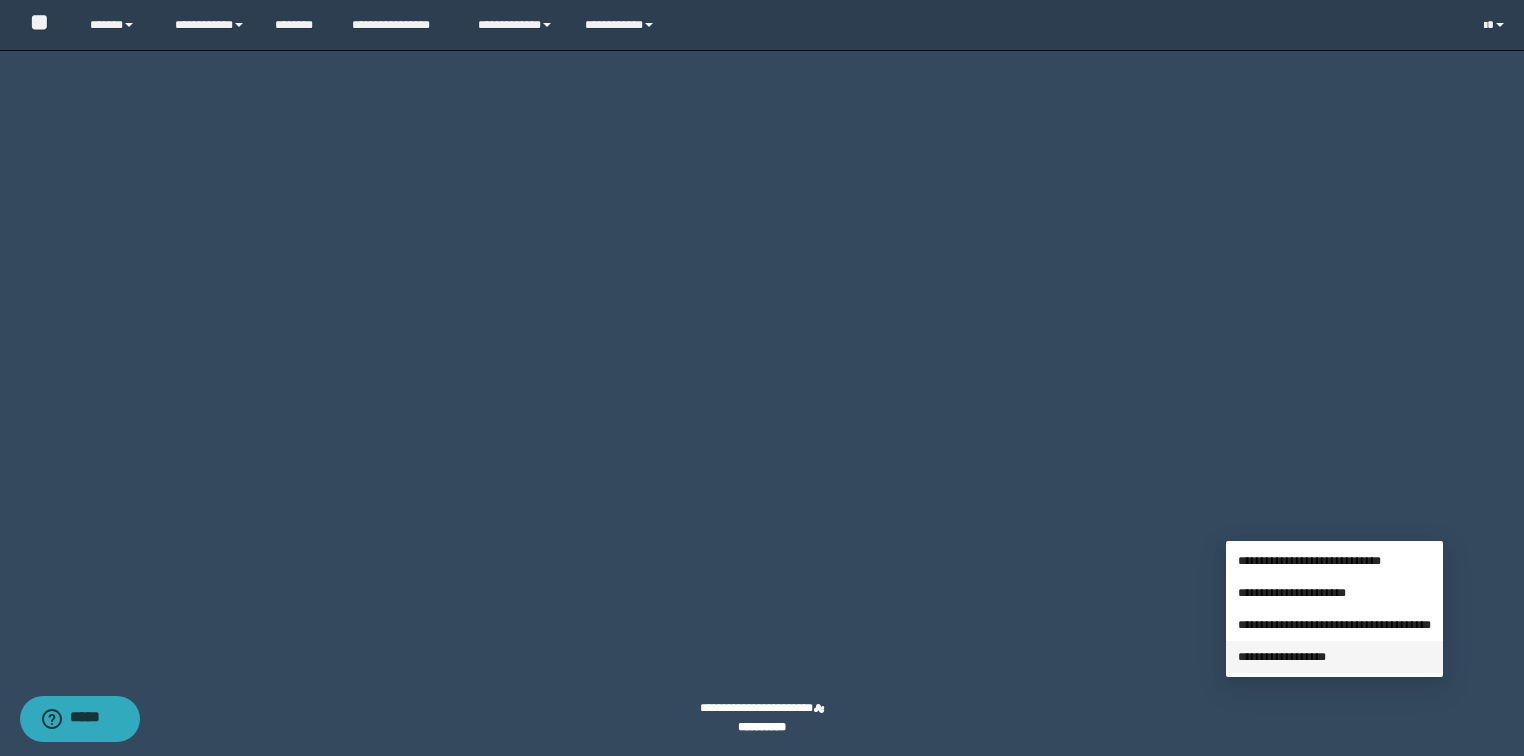 click on "**********" at bounding box center [1282, 657] 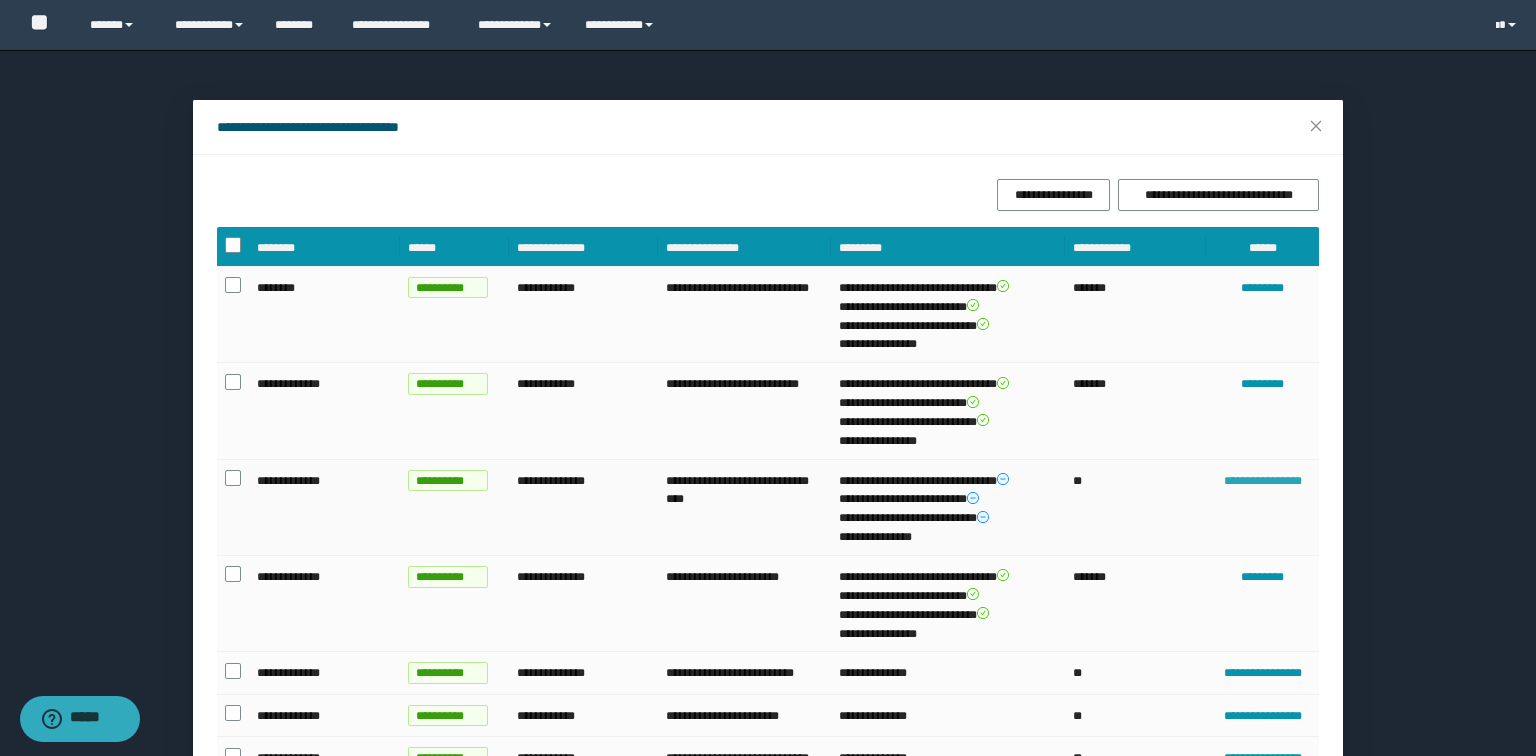 click on "**********" at bounding box center [1262, 481] 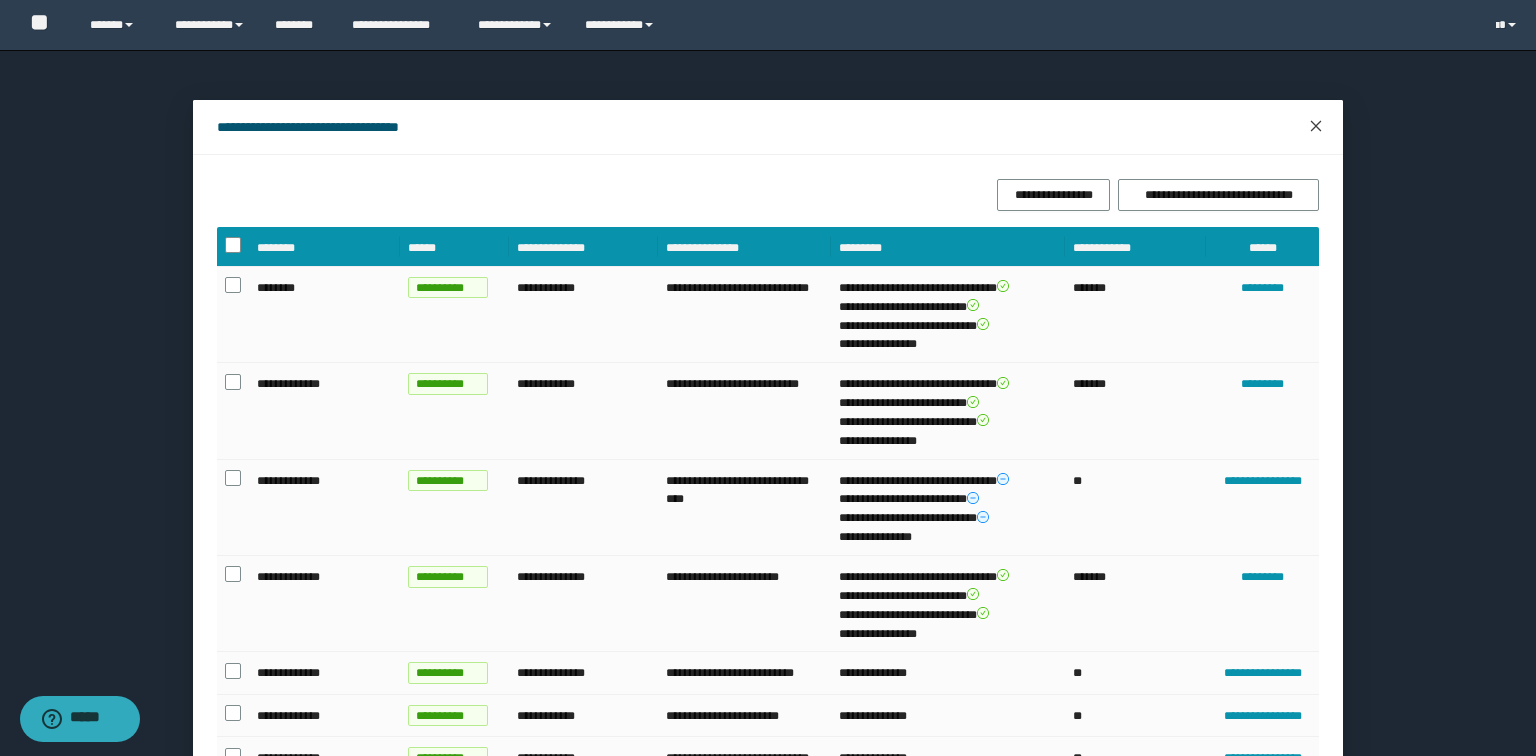click at bounding box center [1316, 127] 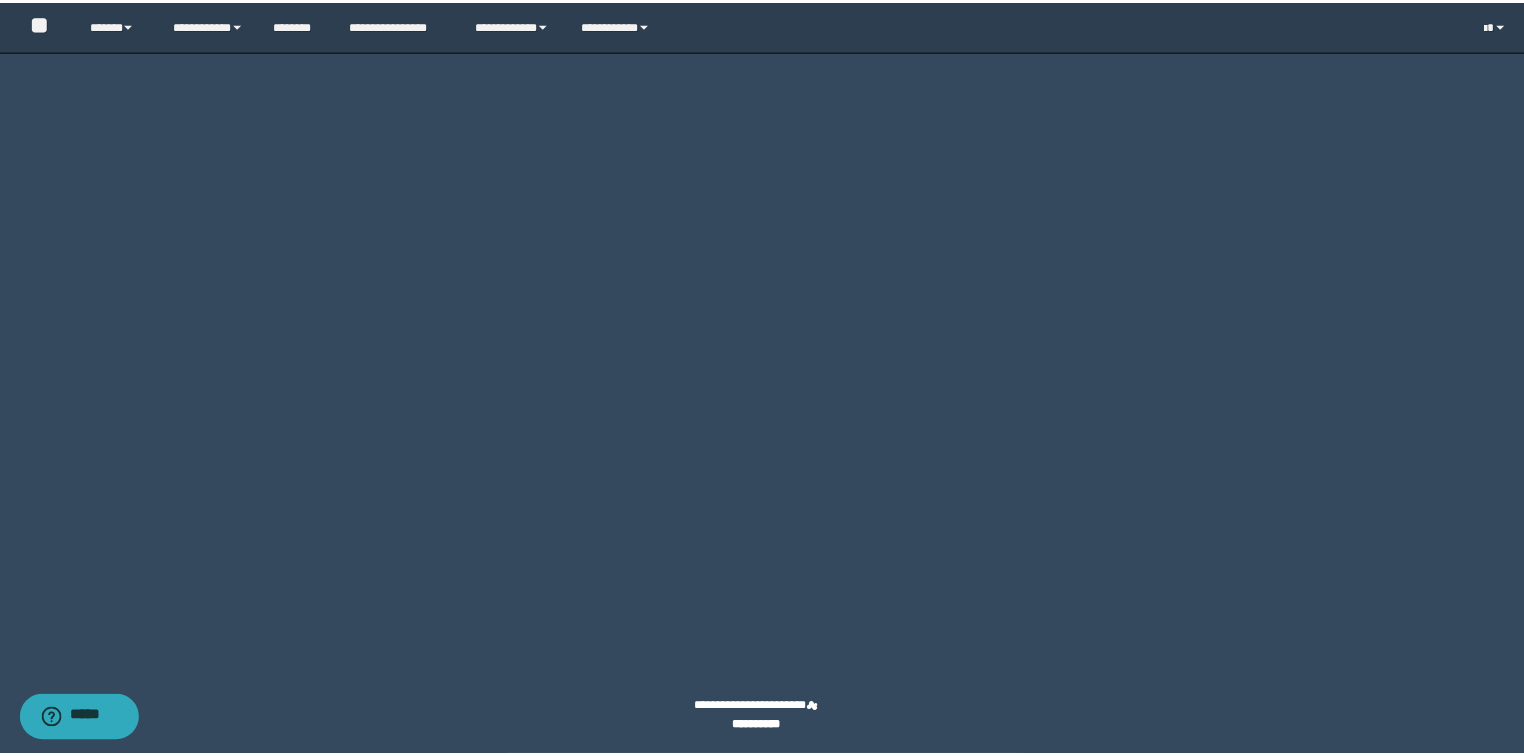 scroll, scrollTop: 14349, scrollLeft: 0, axis: vertical 